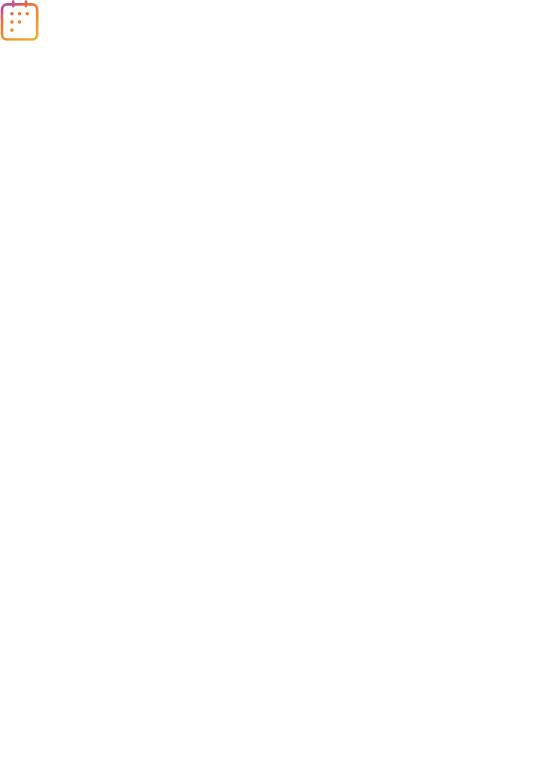 scroll, scrollTop: 0, scrollLeft: 0, axis: both 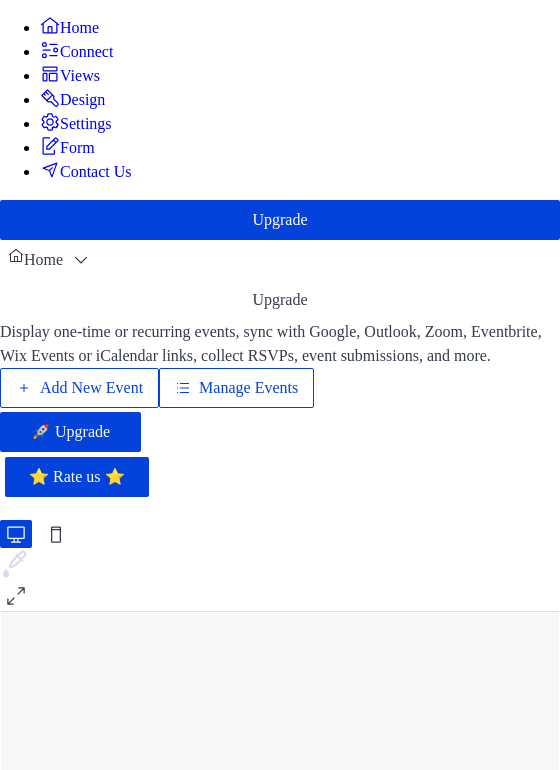 click on "Manage Events" at bounding box center (236, 388) 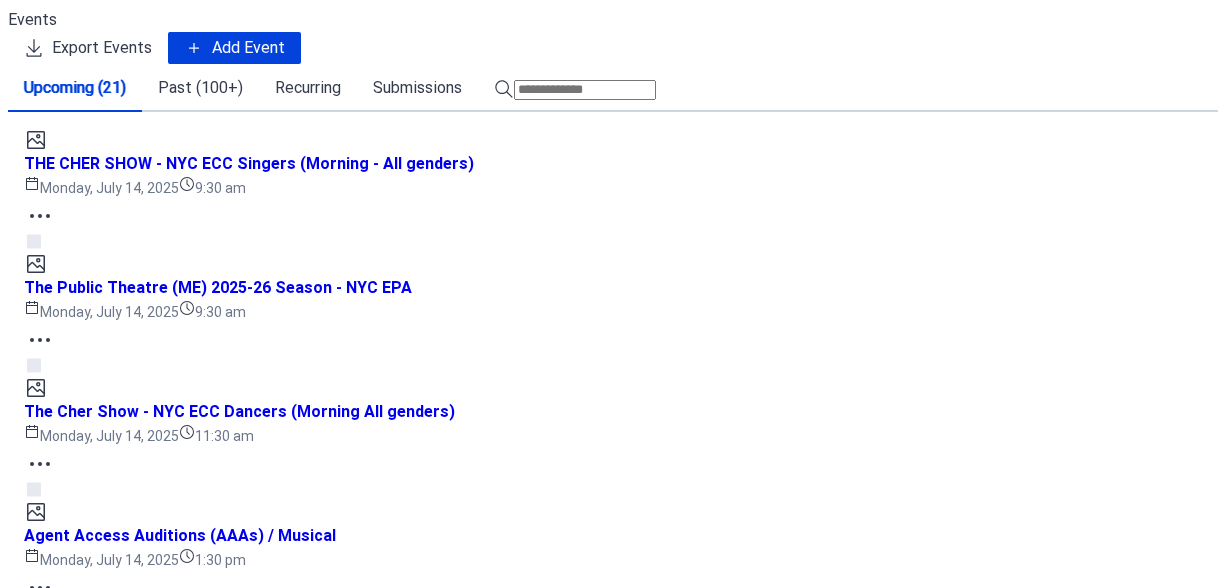 scroll, scrollTop: 0, scrollLeft: 0, axis: both 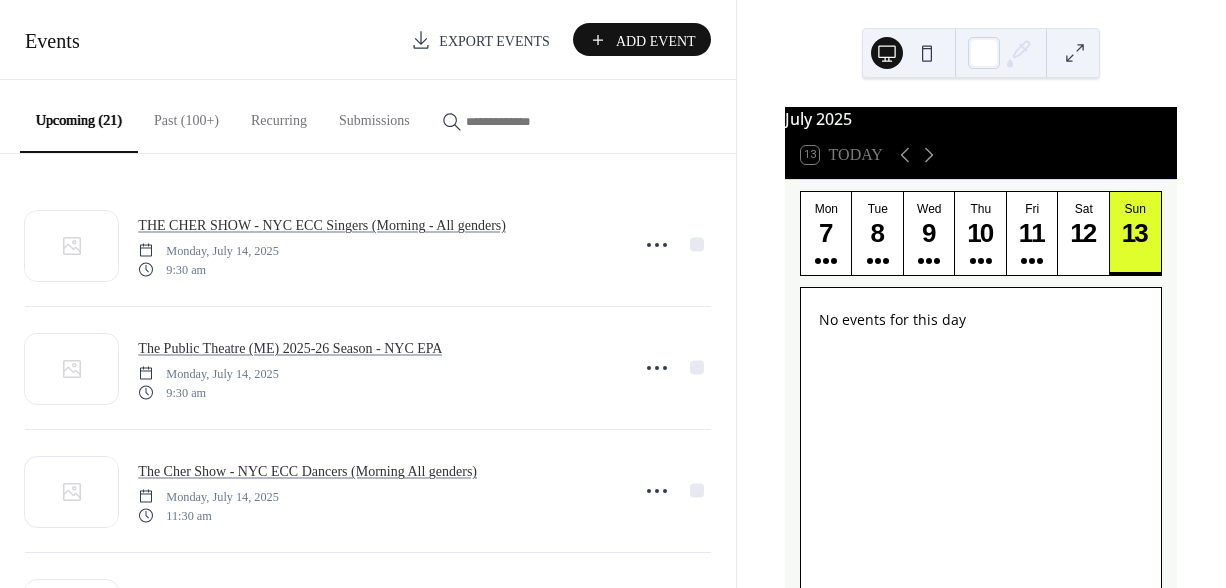 click on "Add Event" at bounding box center [656, 41] 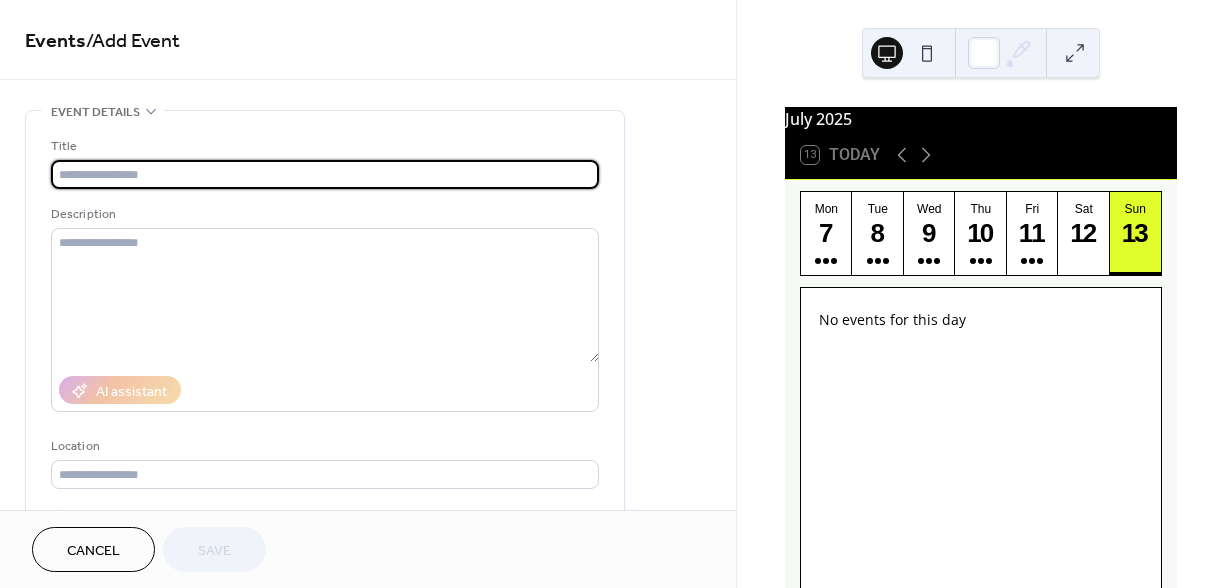 click at bounding box center [325, 174] 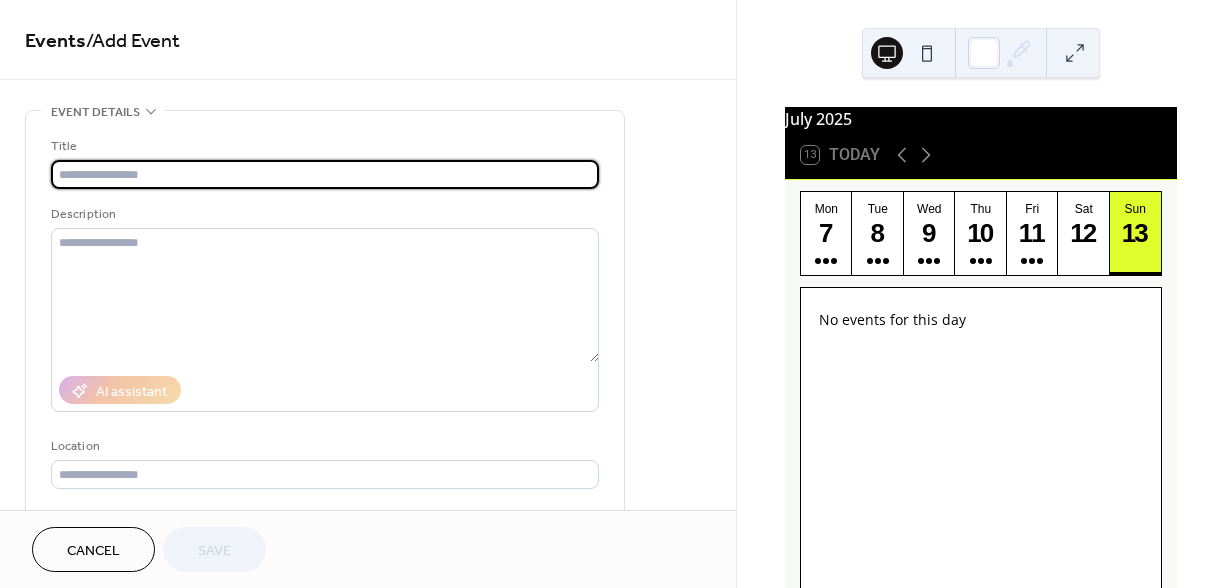paste on "**********" 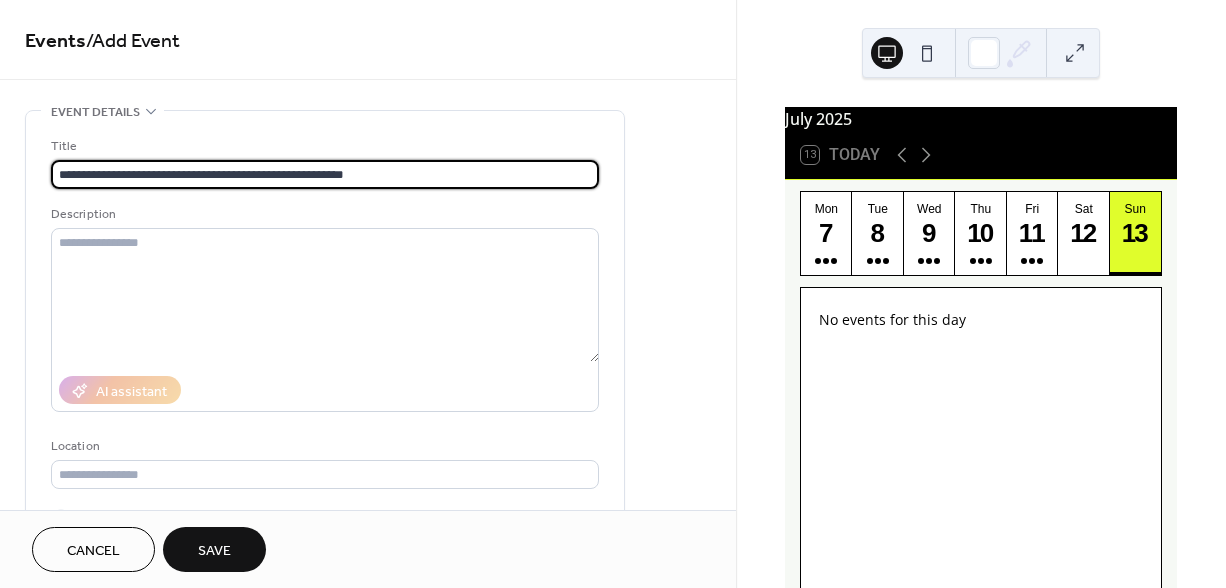 type on "**********" 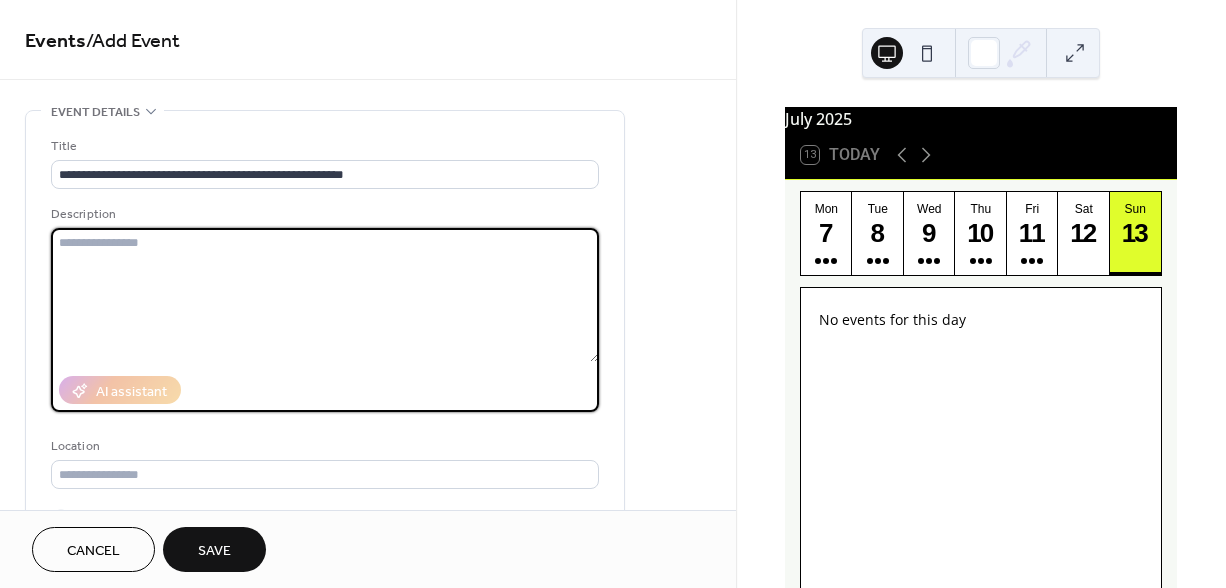 click at bounding box center [325, 295] 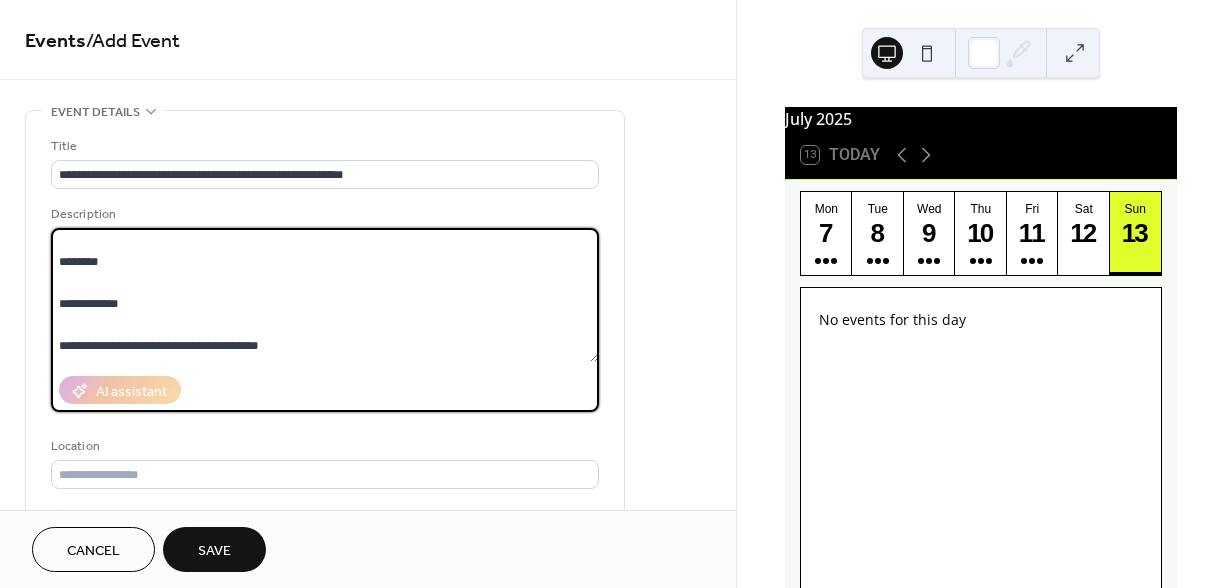 scroll, scrollTop: 0, scrollLeft: 0, axis: both 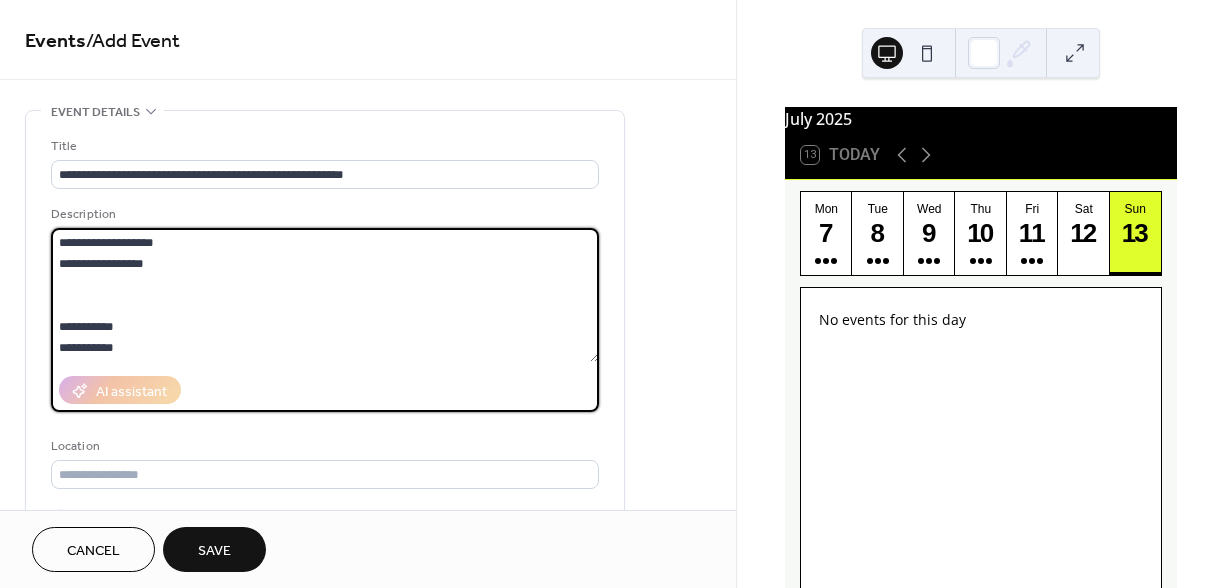 click at bounding box center (325, 295) 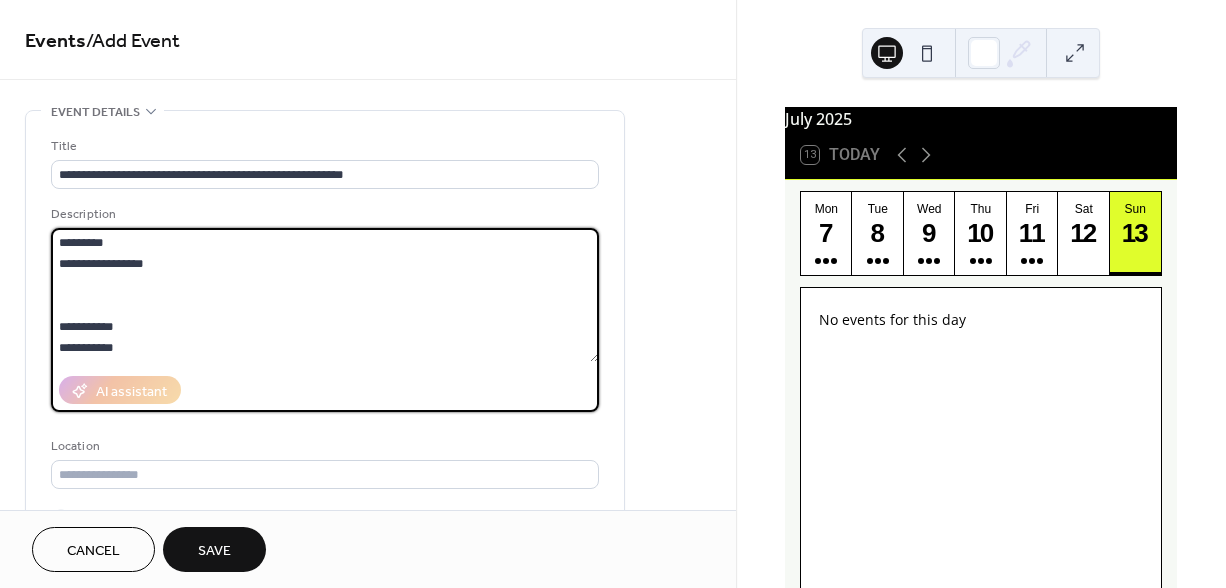drag, startPoint x: 56, startPoint y: 263, endPoint x: 55, endPoint y: 236, distance: 27.018513 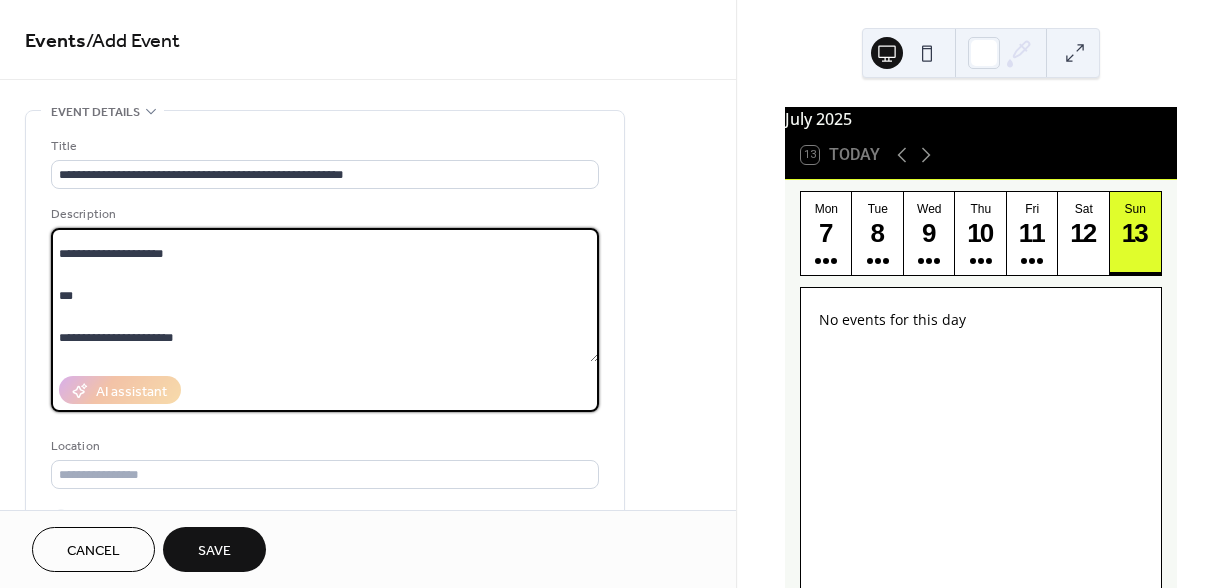 scroll, scrollTop: 419, scrollLeft: 0, axis: vertical 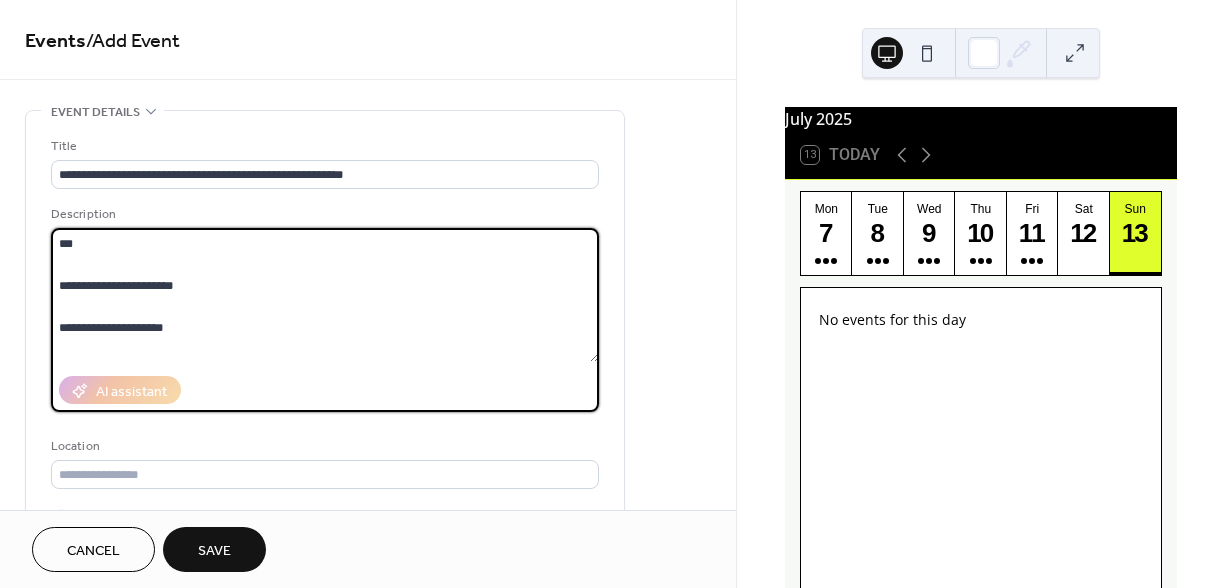 type on "**********" 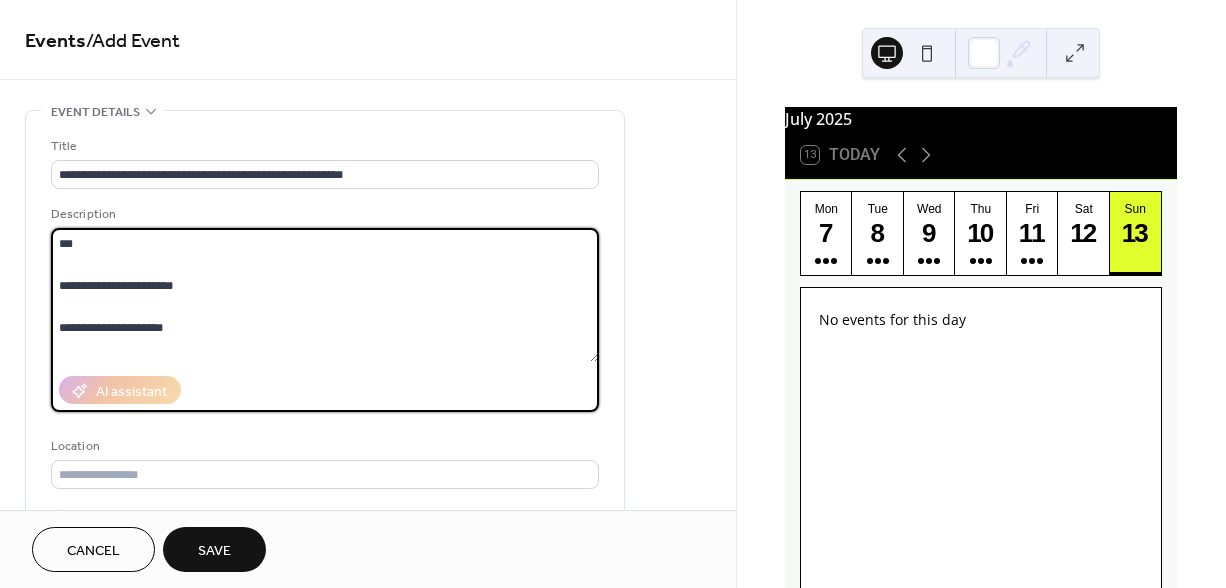 scroll, scrollTop: 271, scrollLeft: 0, axis: vertical 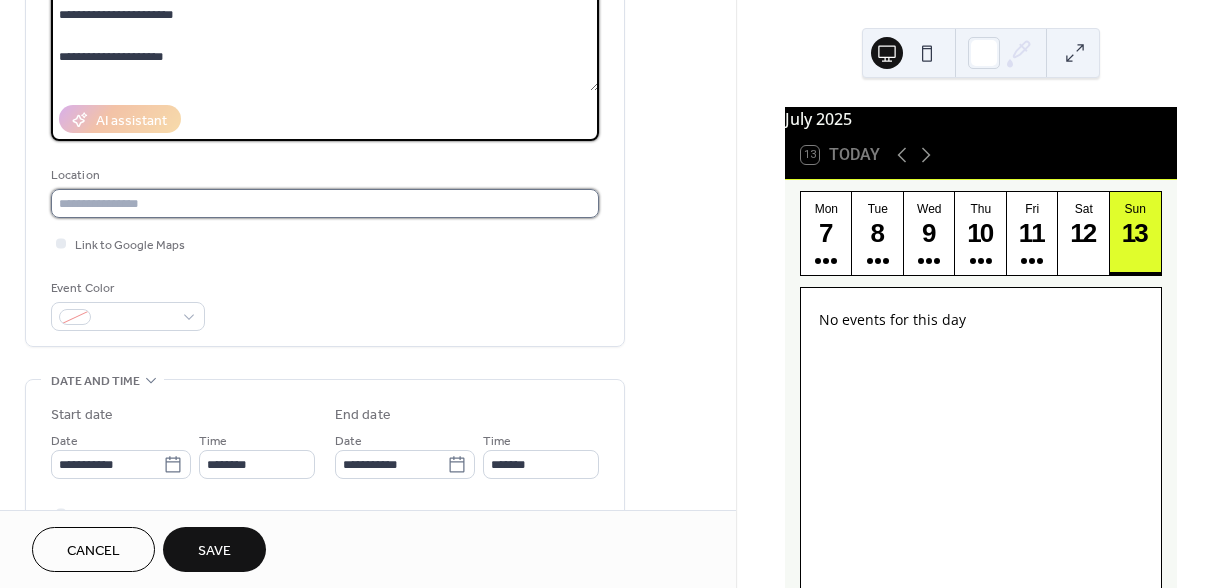 click at bounding box center [325, 203] 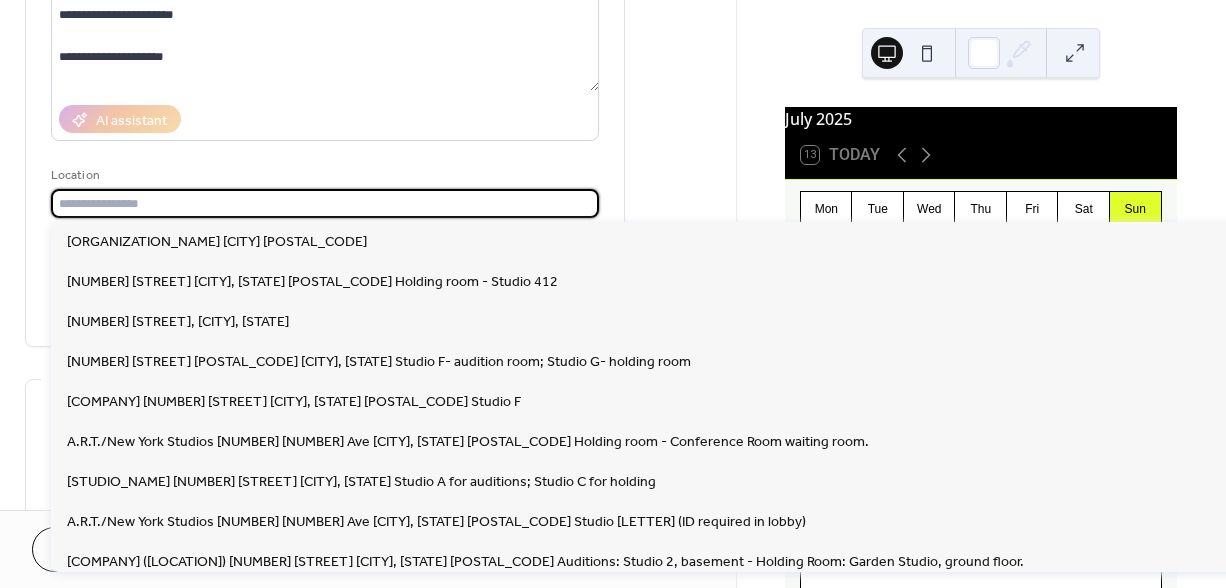 paste on "**********" 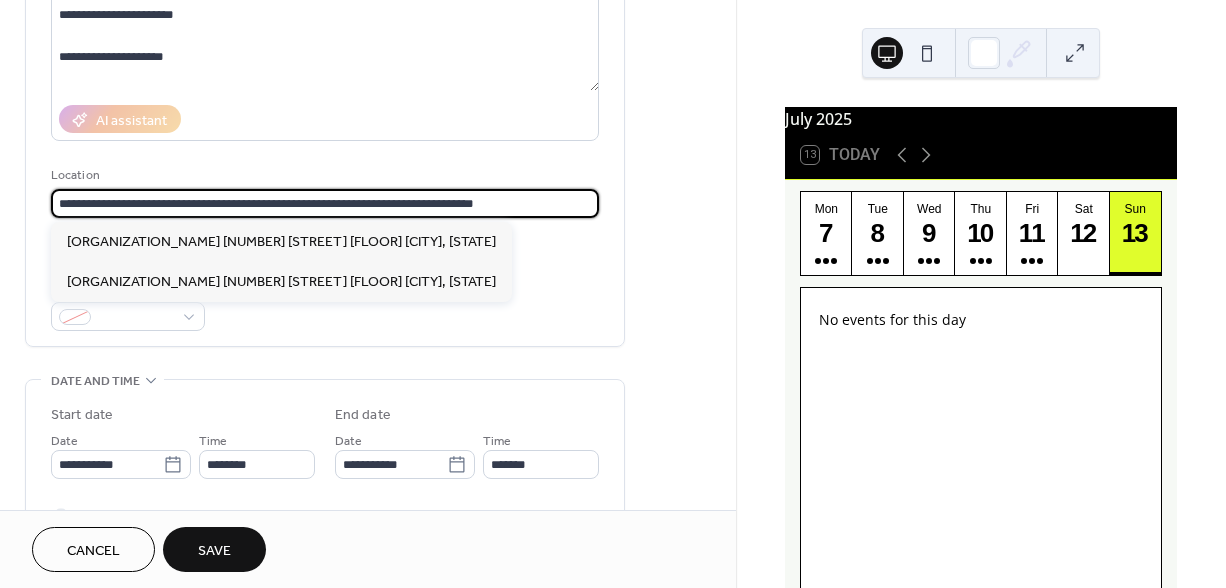 type on "**********" 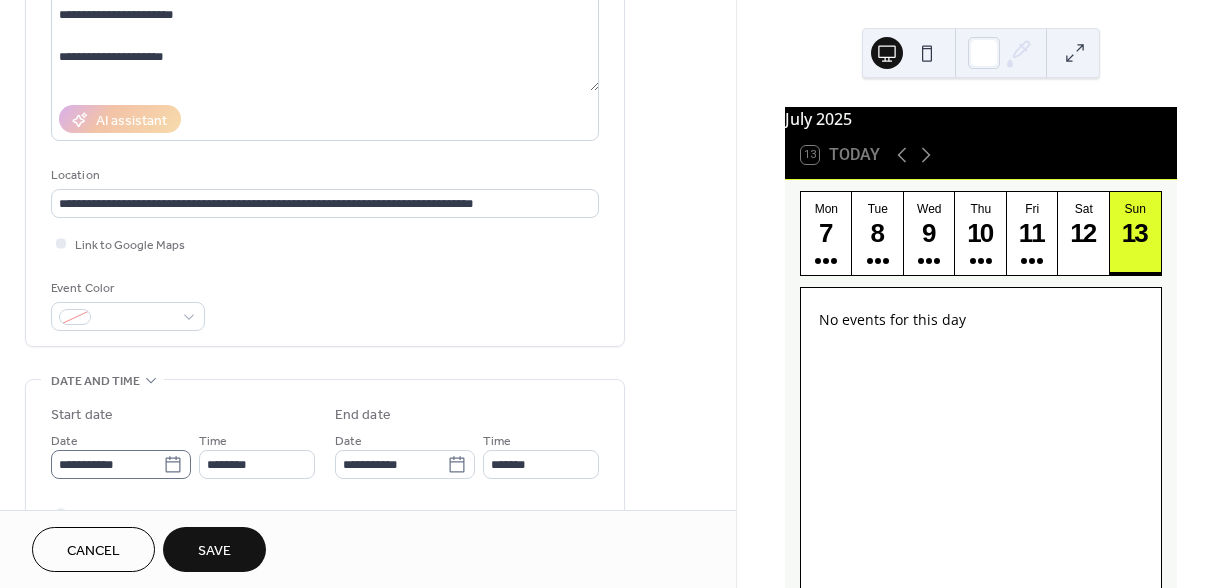 click 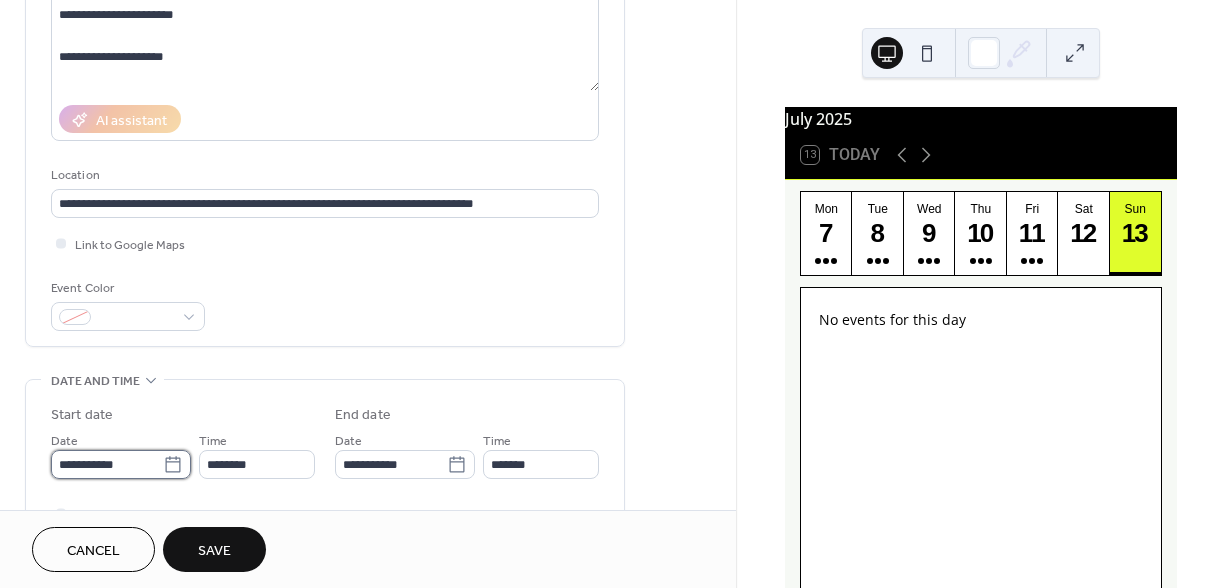 click on "**********" at bounding box center (107, 464) 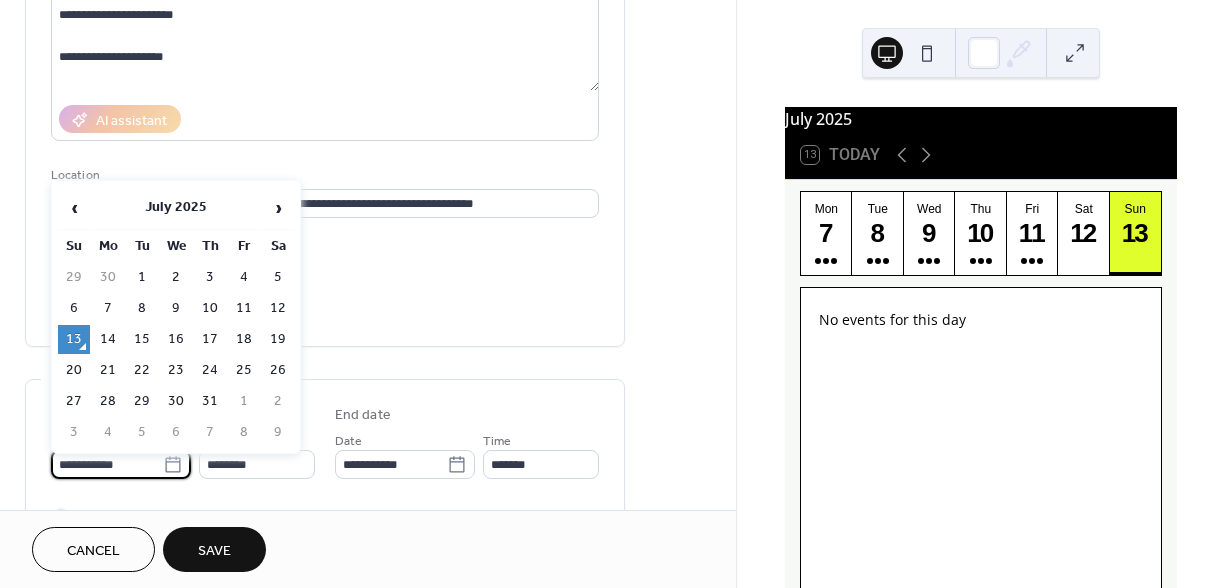 scroll, scrollTop: 283, scrollLeft: 0, axis: vertical 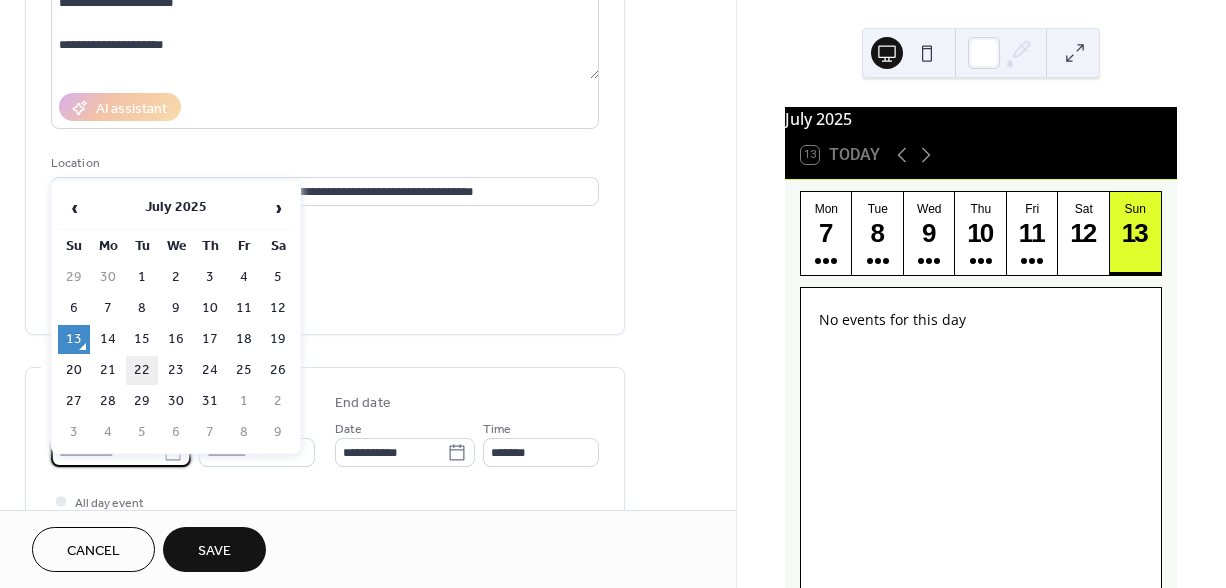 click on "22" at bounding box center (142, 370) 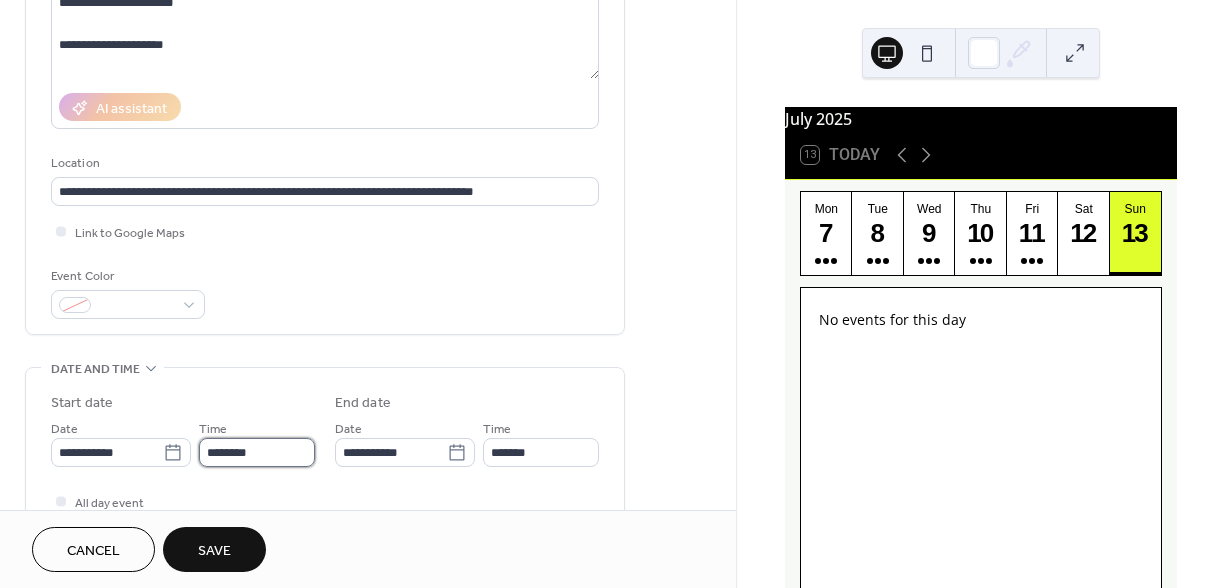 click on "********" at bounding box center (257, 452) 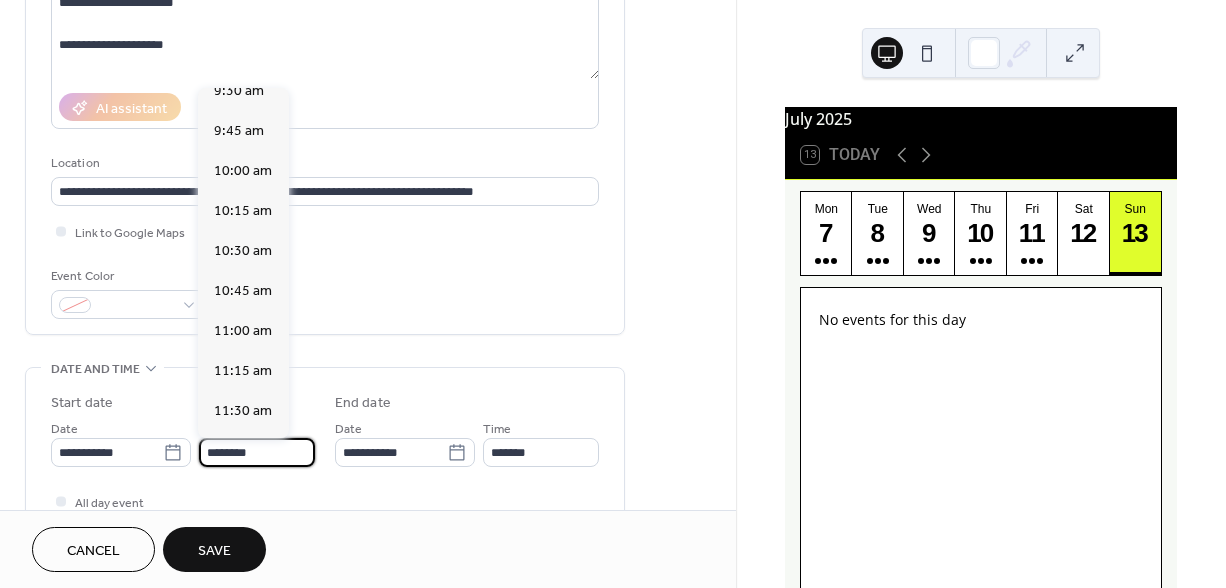 scroll, scrollTop: 1474, scrollLeft: 0, axis: vertical 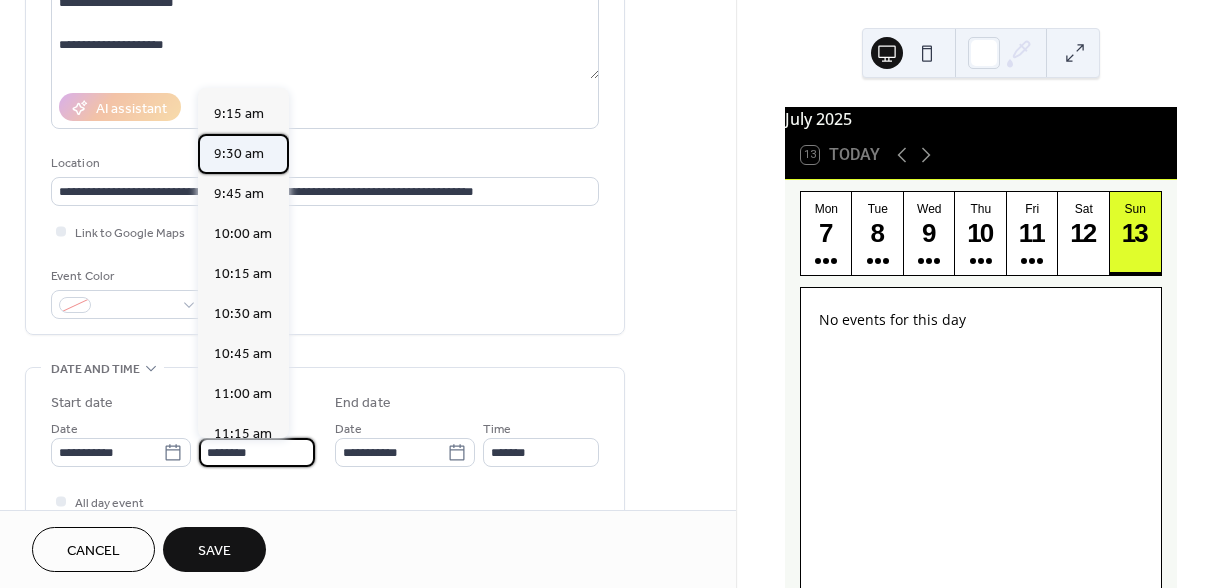 click on "9:30 am" at bounding box center [239, 154] 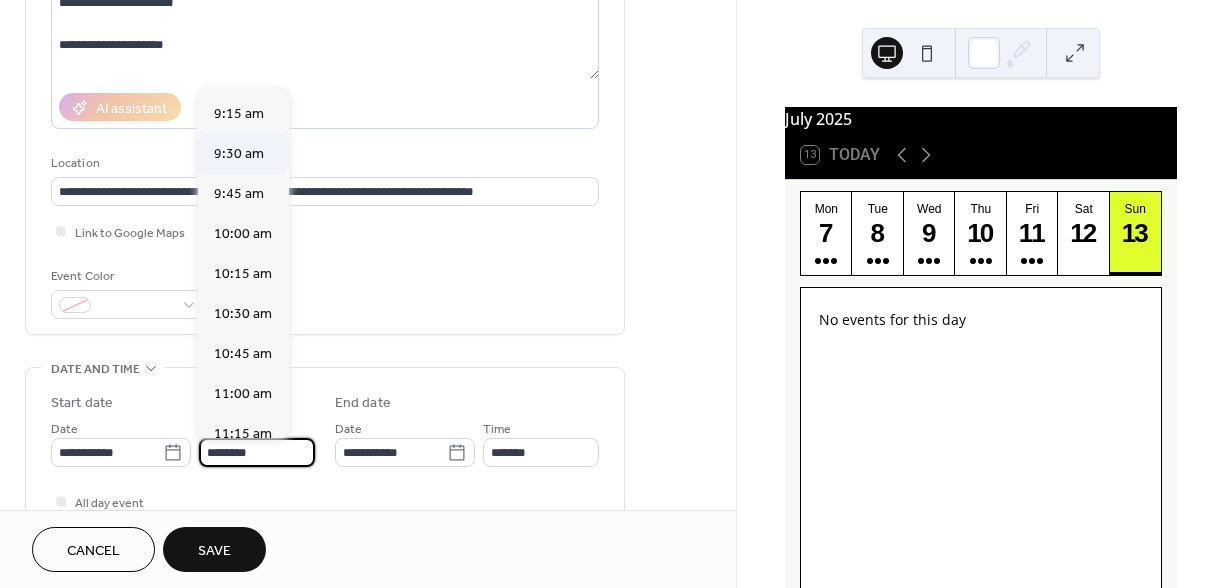 type on "*******" 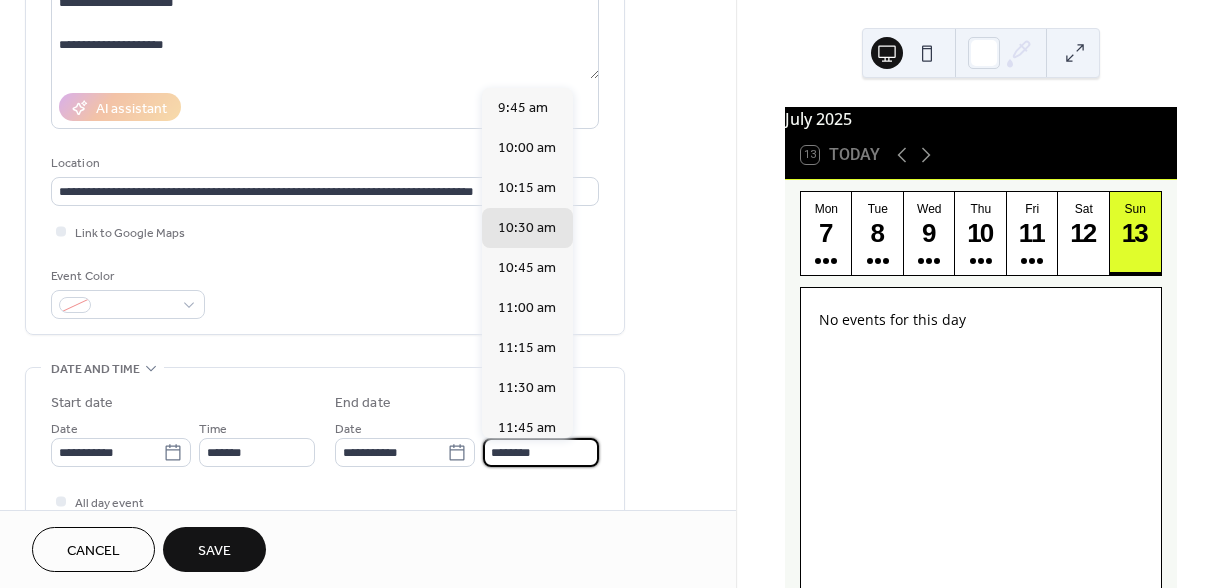 click on "********" at bounding box center [541, 452] 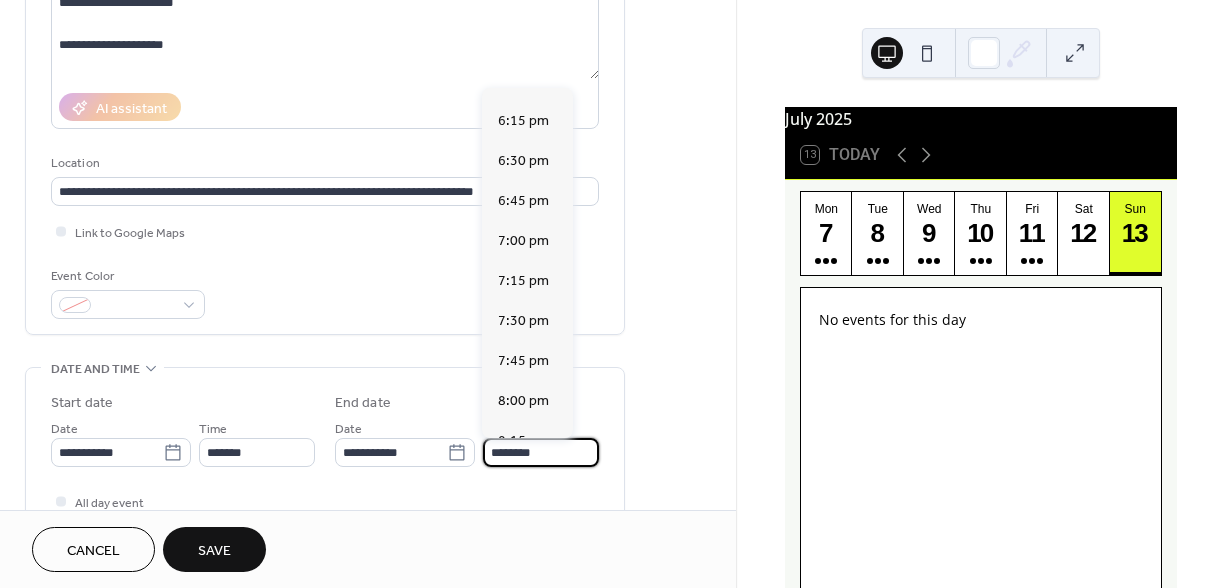 scroll, scrollTop: 1263, scrollLeft: 0, axis: vertical 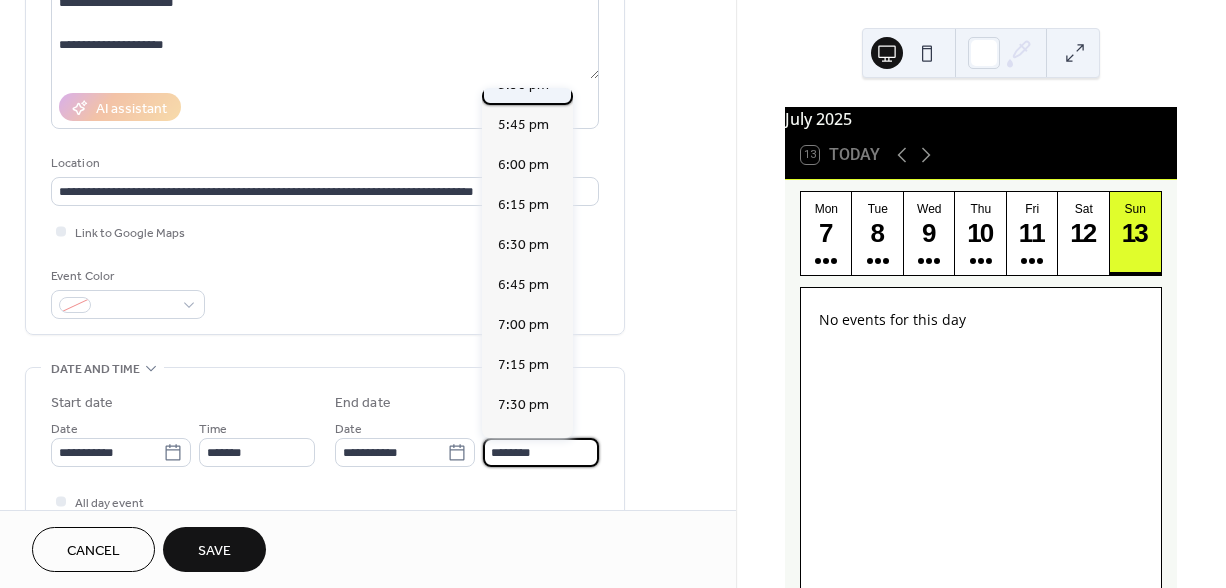 click on "5:30 pm" at bounding box center [523, 85] 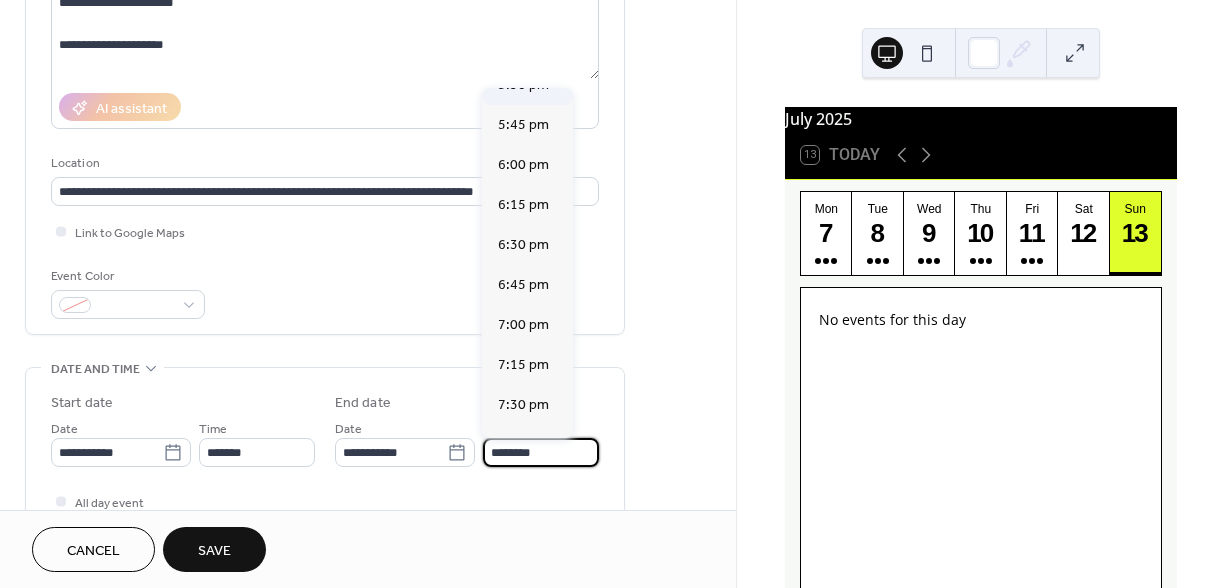 type on "*******" 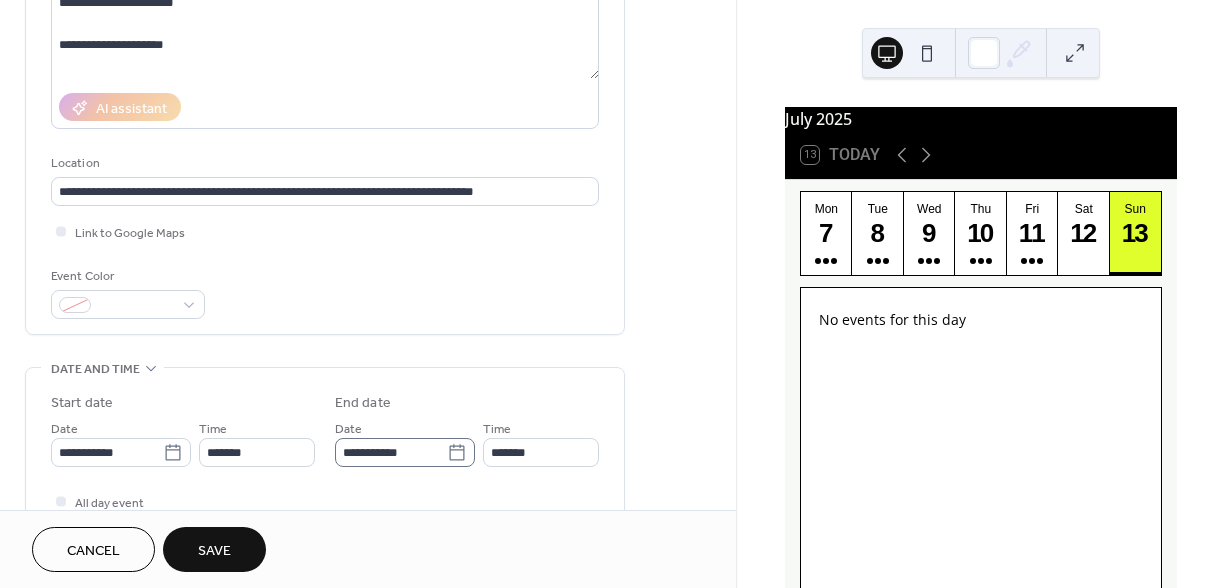 scroll, scrollTop: 470, scrollLeft: 0, axis: vertical 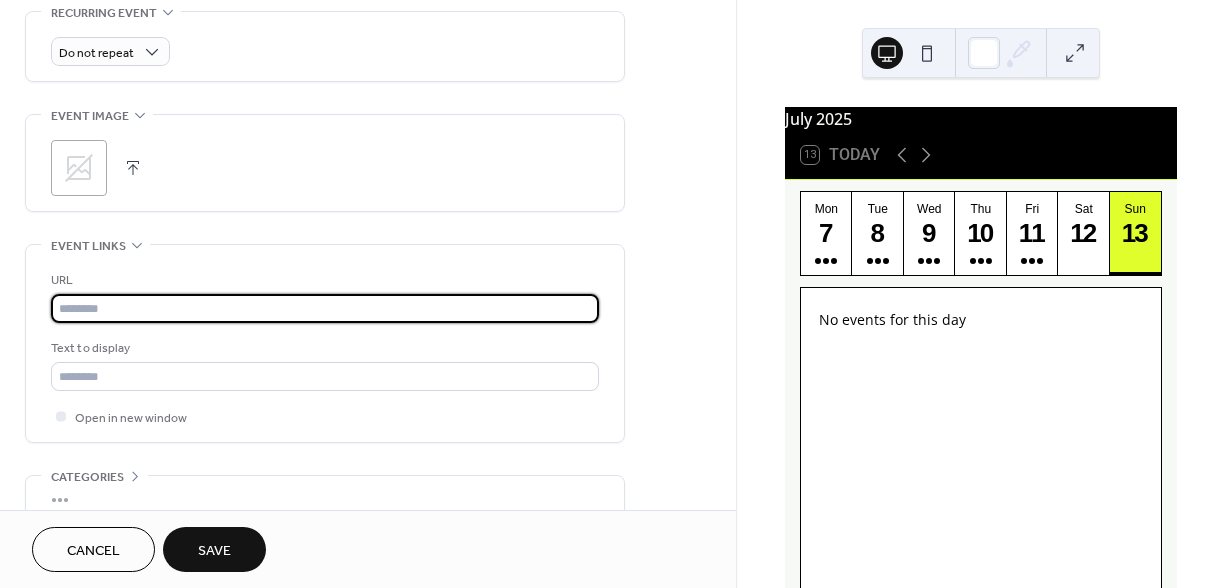click at bounding box center (325, 308) 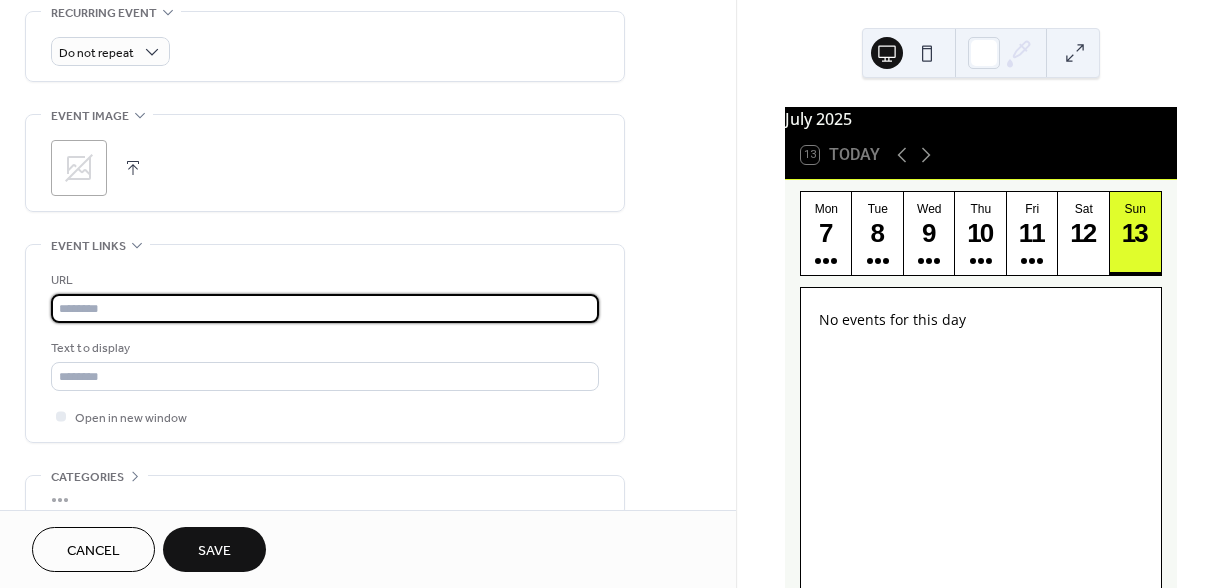 paste on "**********" 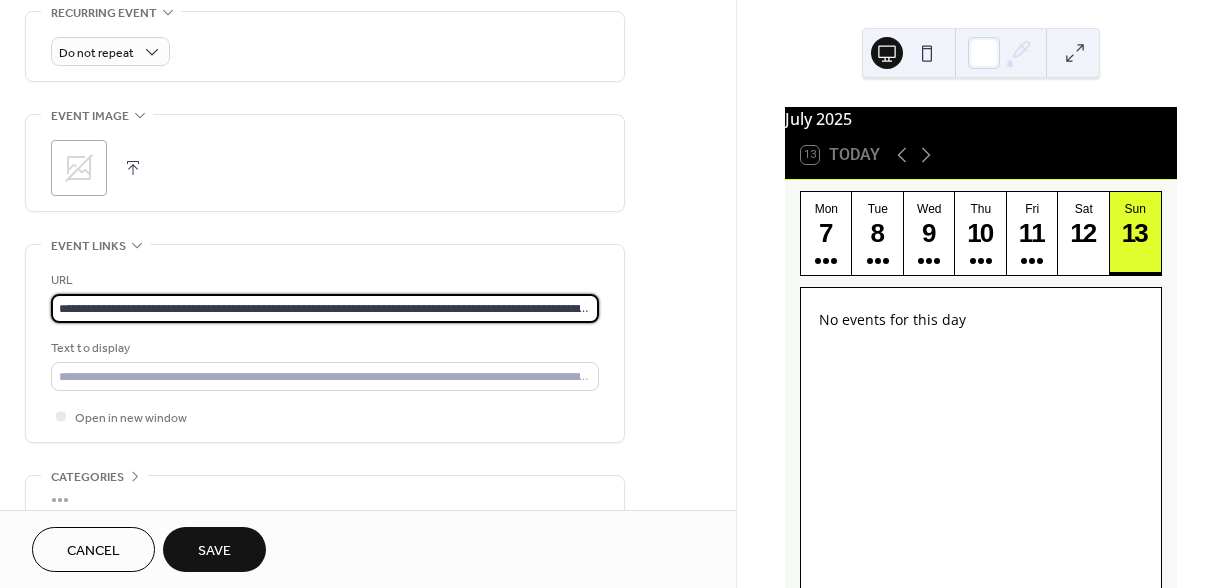scroll, scrollTop: 0, scrollLeft: 309, axis: horizontal 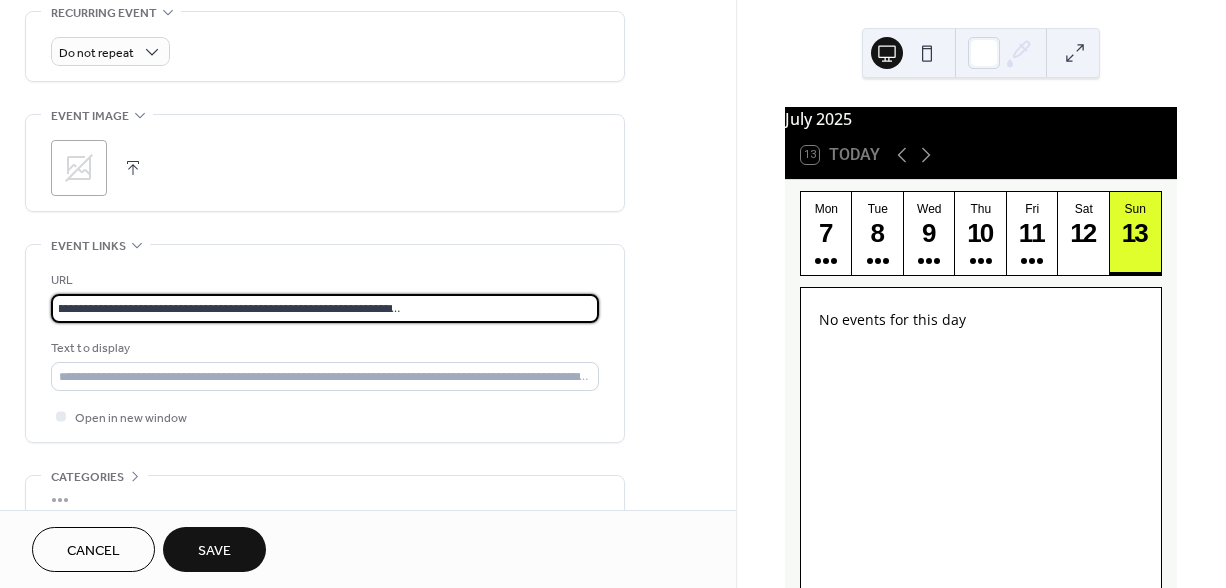 type on "**********" 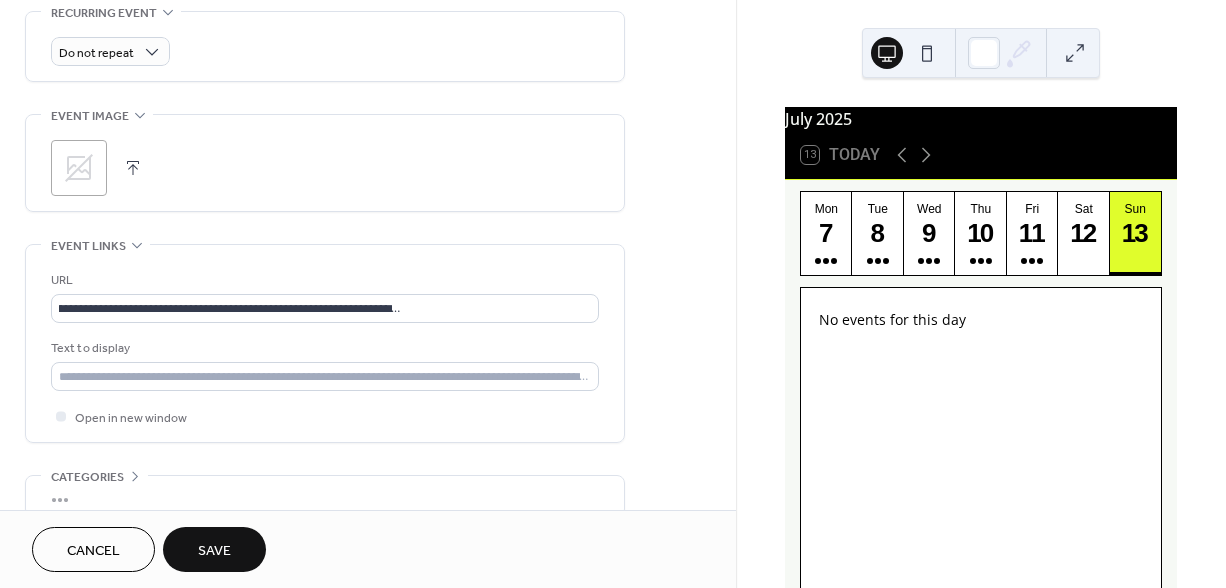 click on "URL" at bounding box center (323, 280) 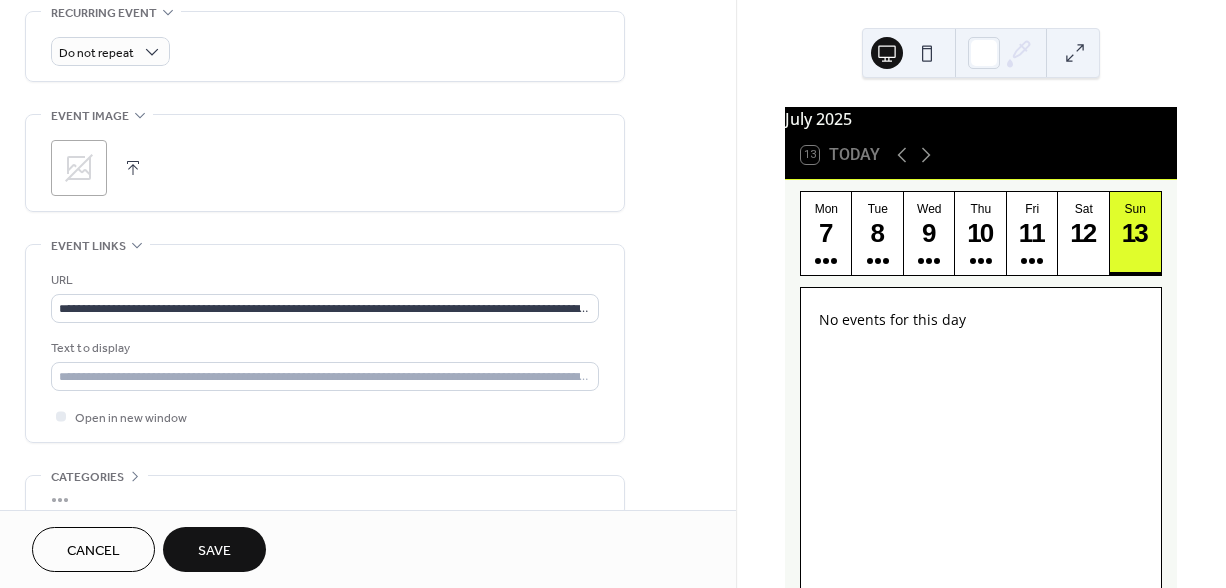 scroll, scrollTop: 975, scrollLeft: 0, axis: vertical 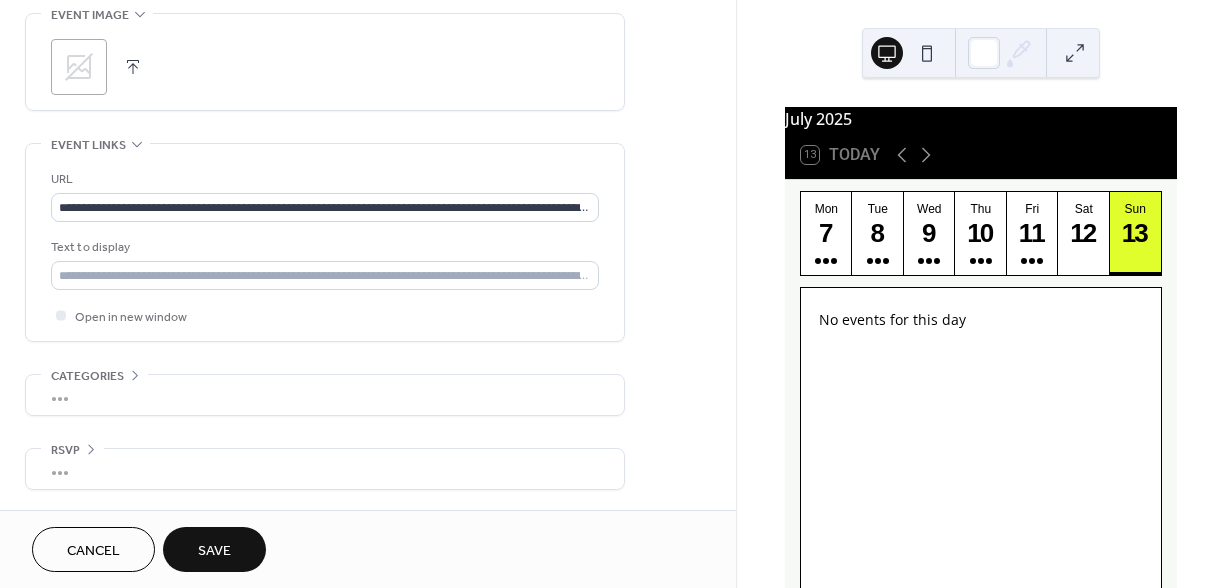 click on "Save" at bounding box center [214, 551] 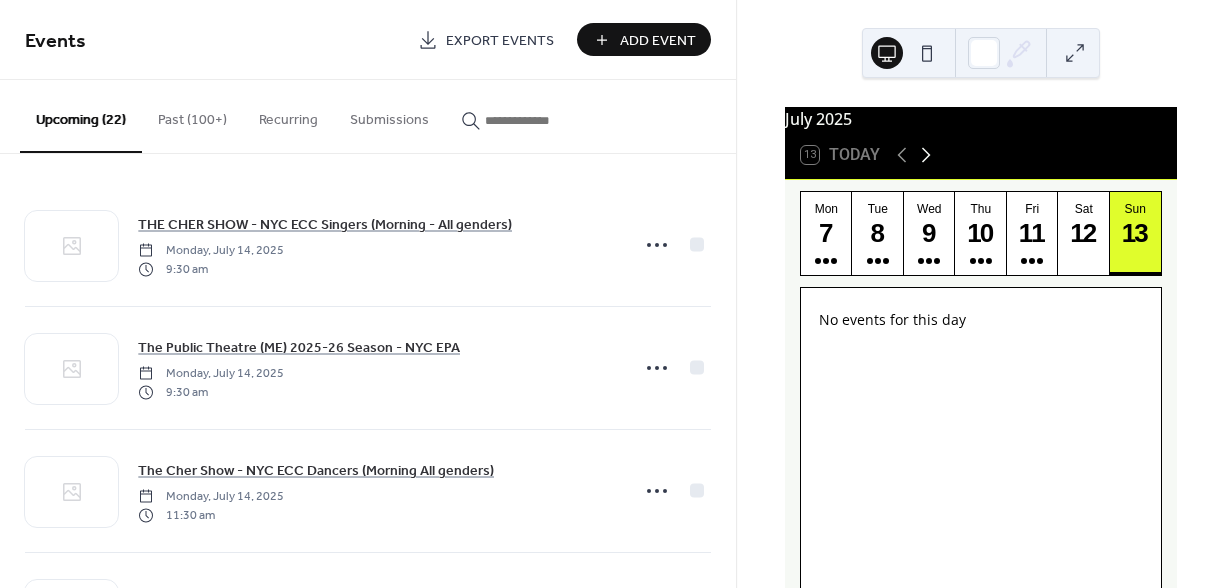 click 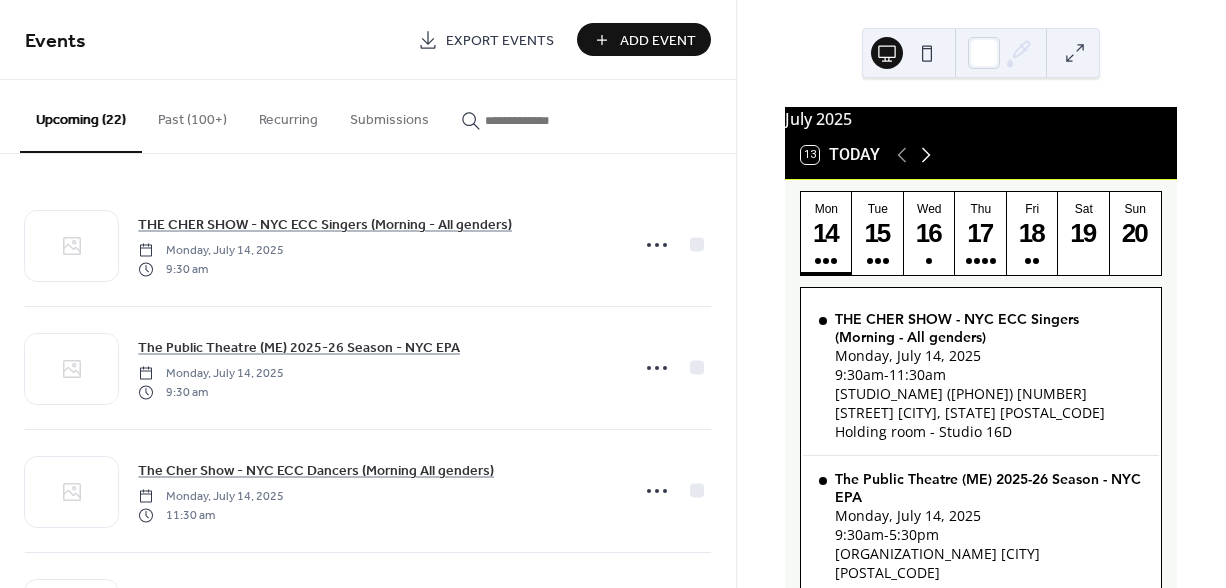 click 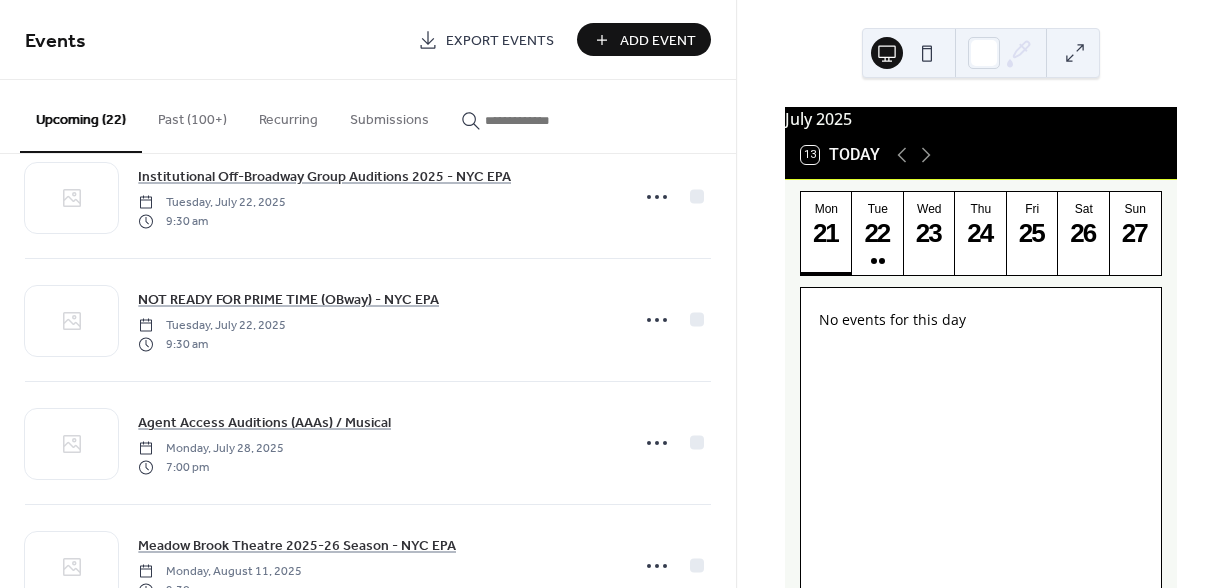 scroll, scrollTop: 2210, scrollLeft: 0, axis: vertical 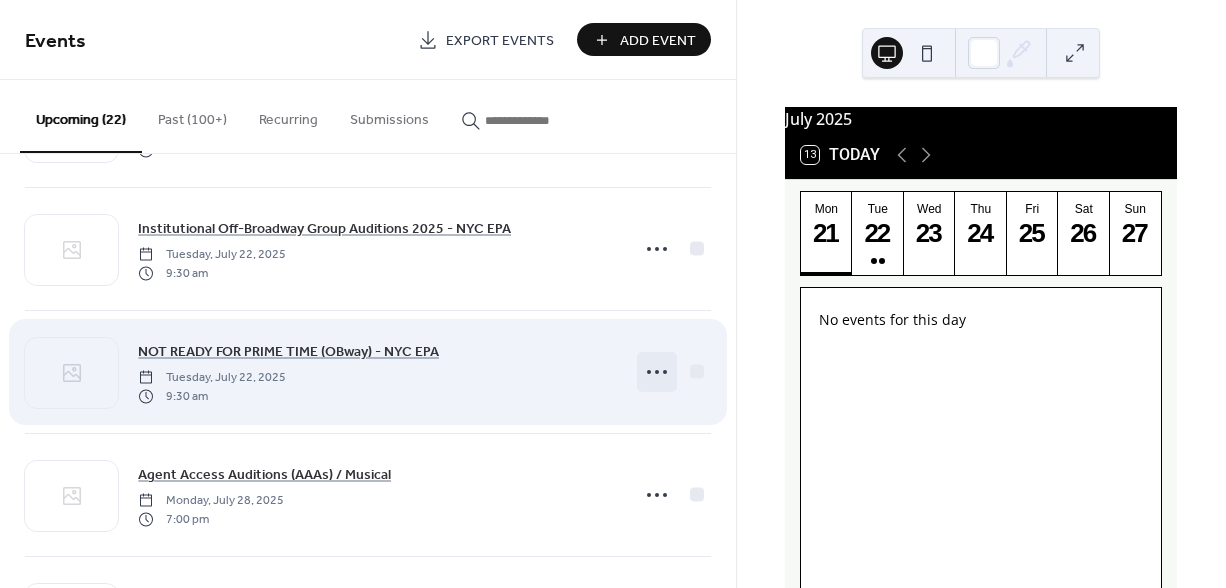 click 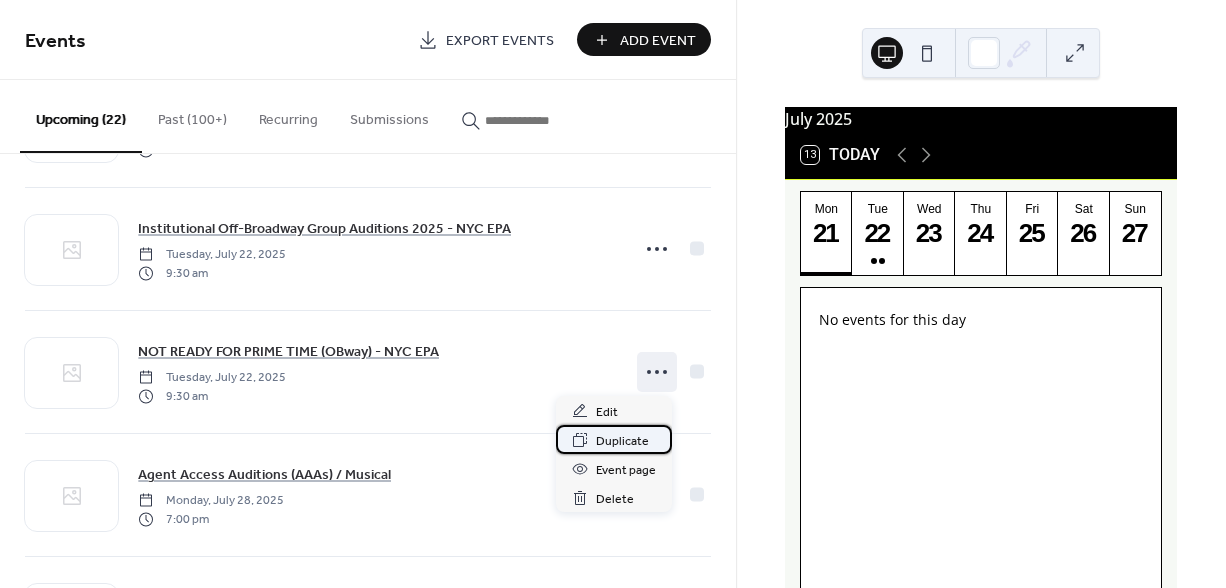 click on "Duplicate" at bounding box center (622, 441) 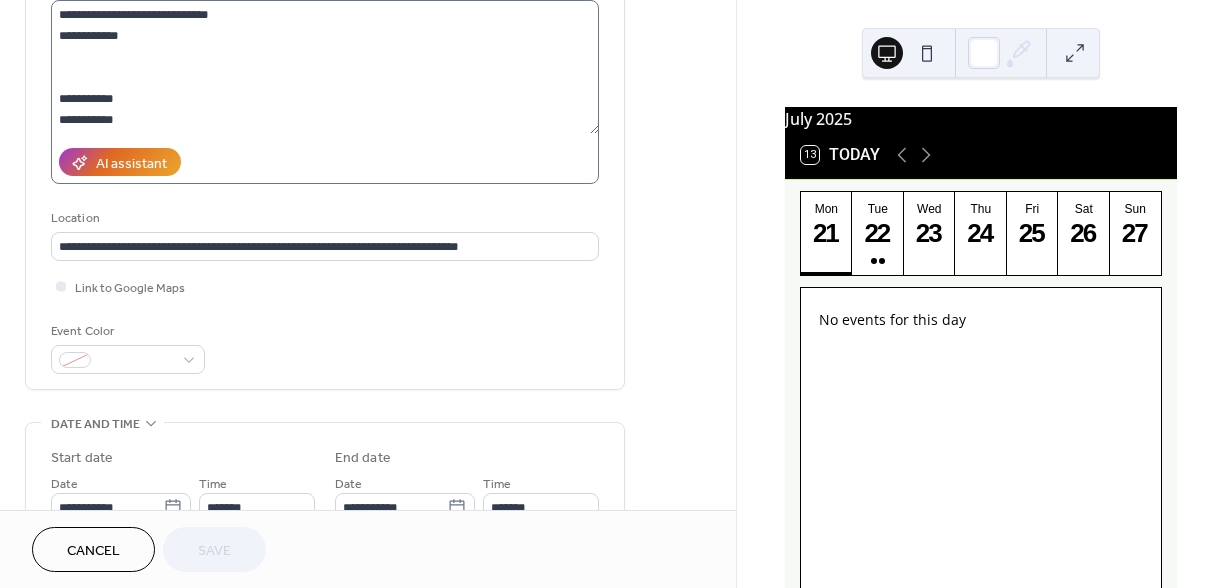 scroll, scrollTop: 446, scrollLeft: 0, axis: vertical 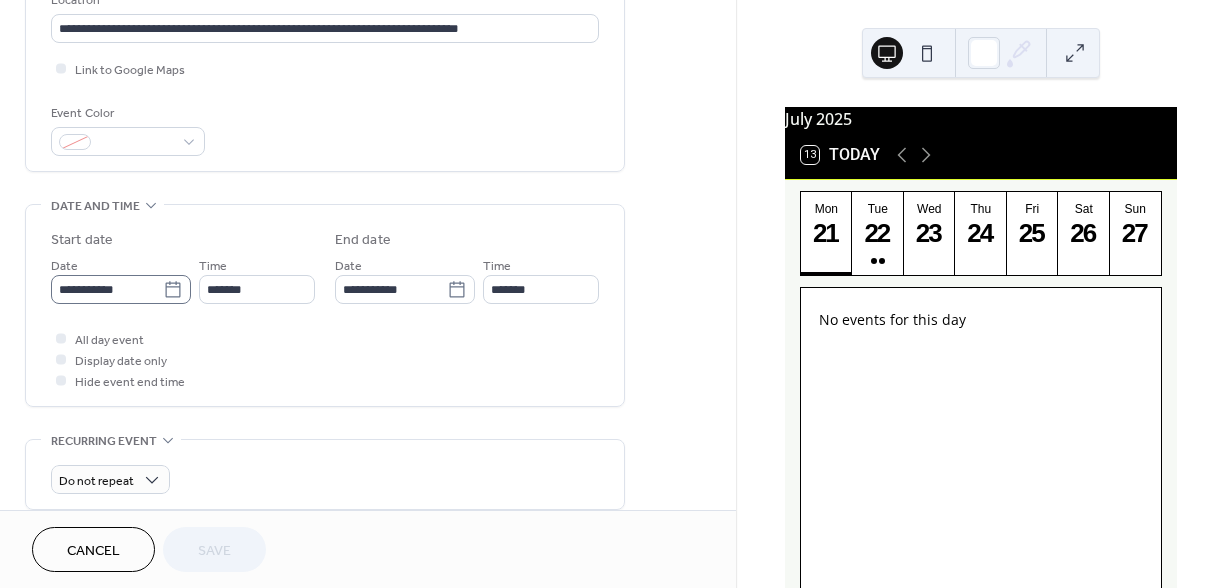click 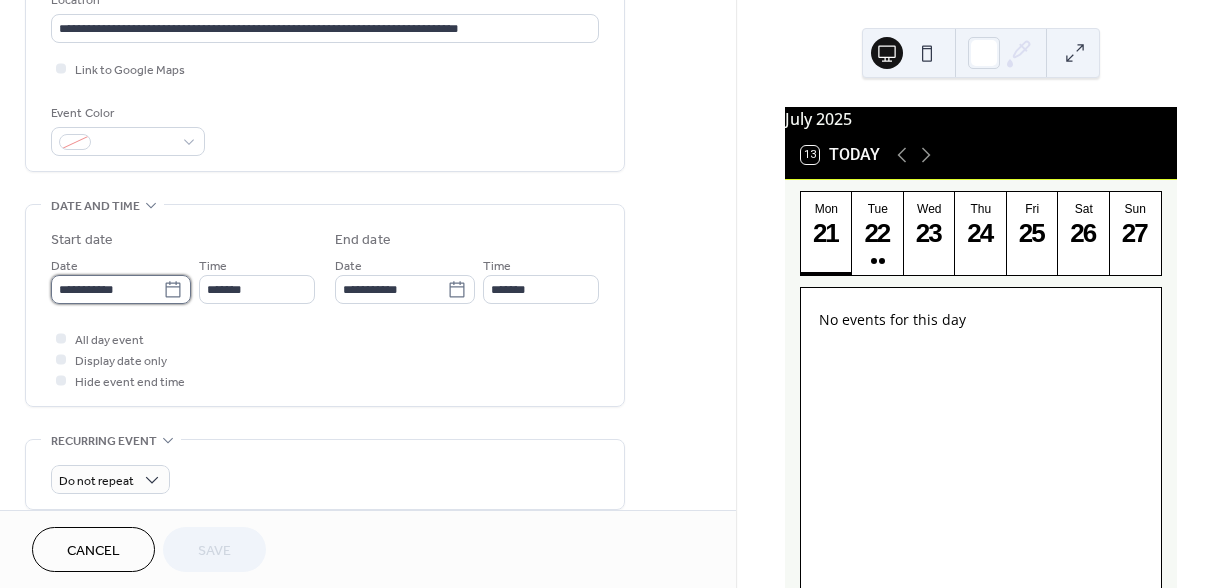 click on "**********" at bounding box center [107, 289] 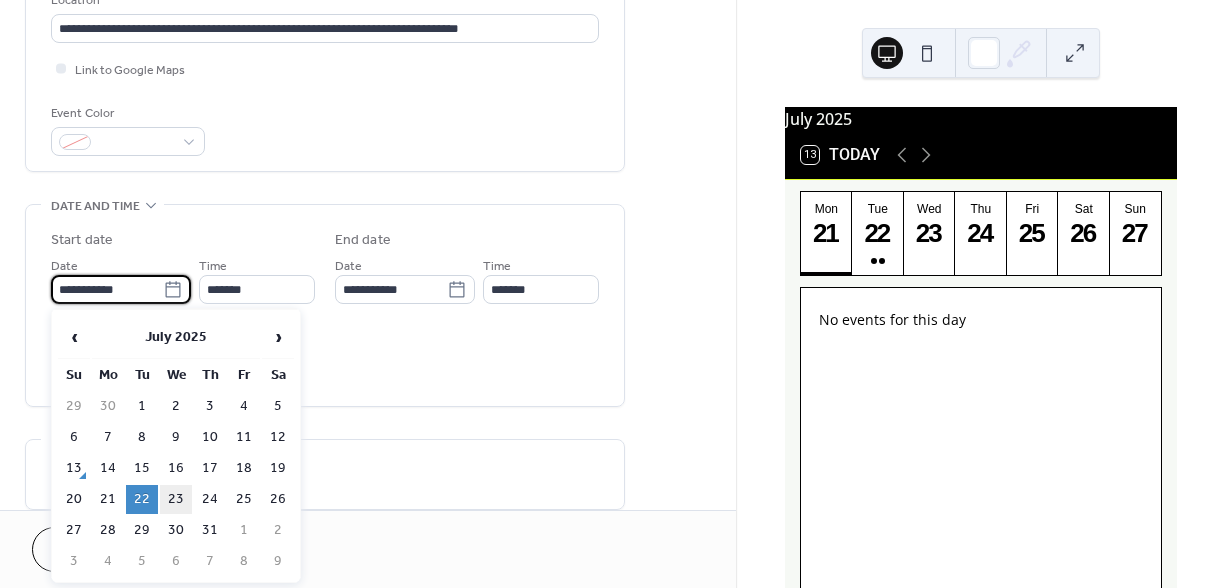 click on "23" at bounding box center (176, 499) 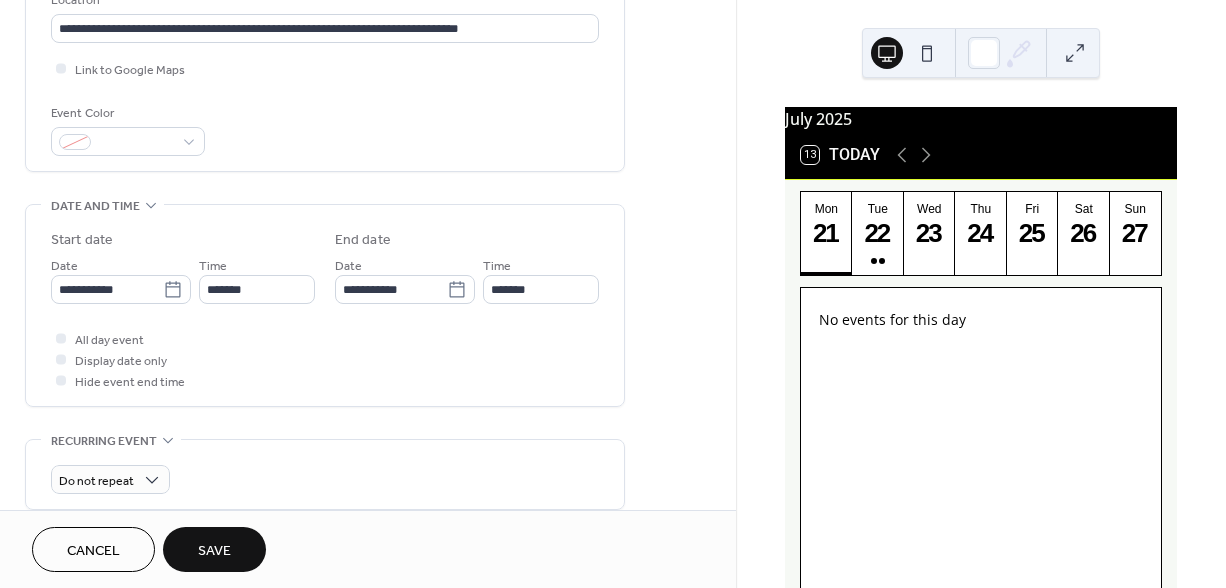click on "Save" at bounding box center [214, 549] 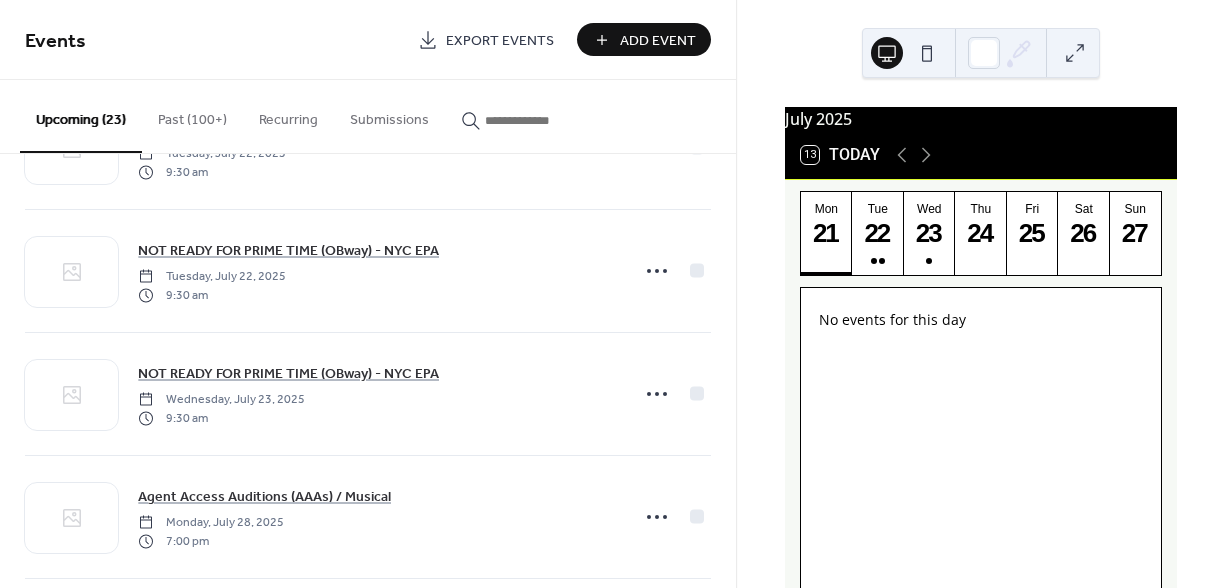 scroll, scrollTop: 2320, scrollLeft: 0, axis: vertical 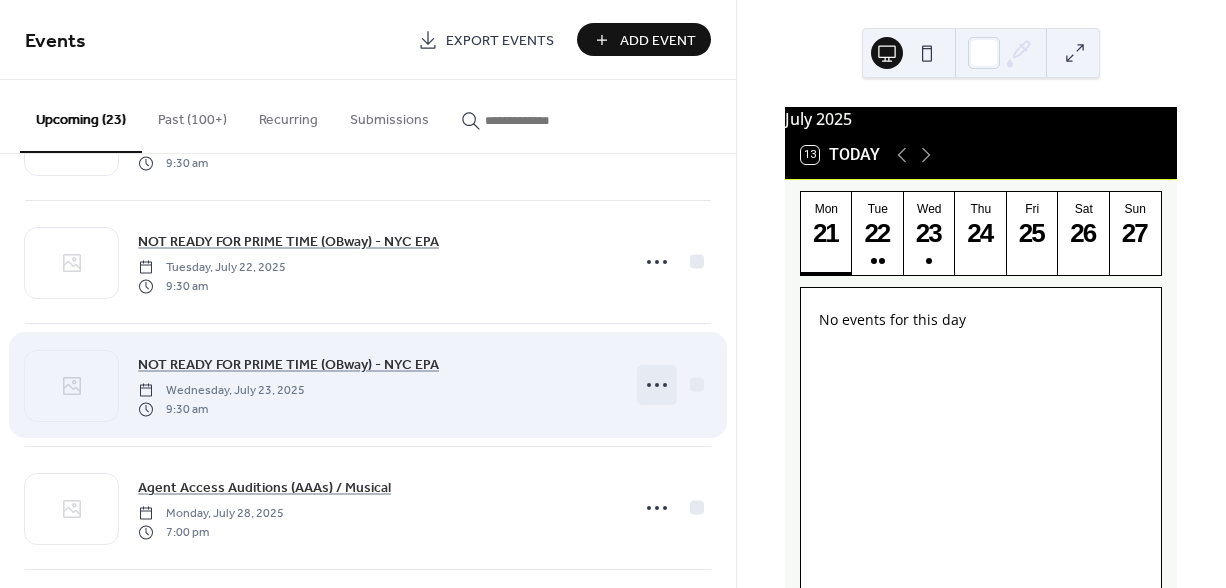 click 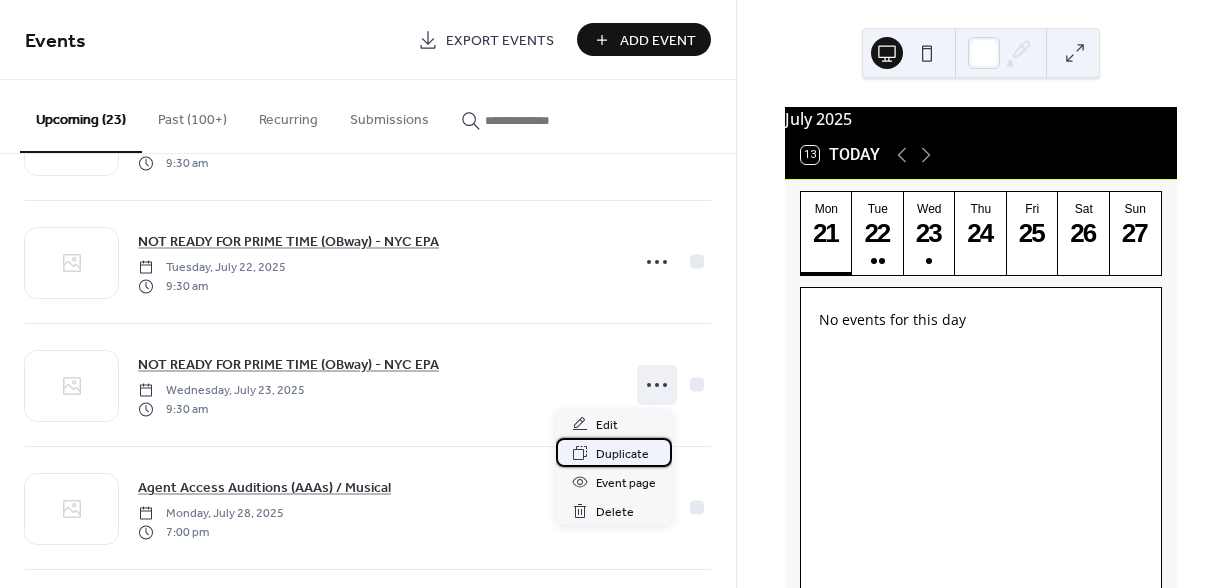 click on "Duplicate" at bounding box center [622, 454] 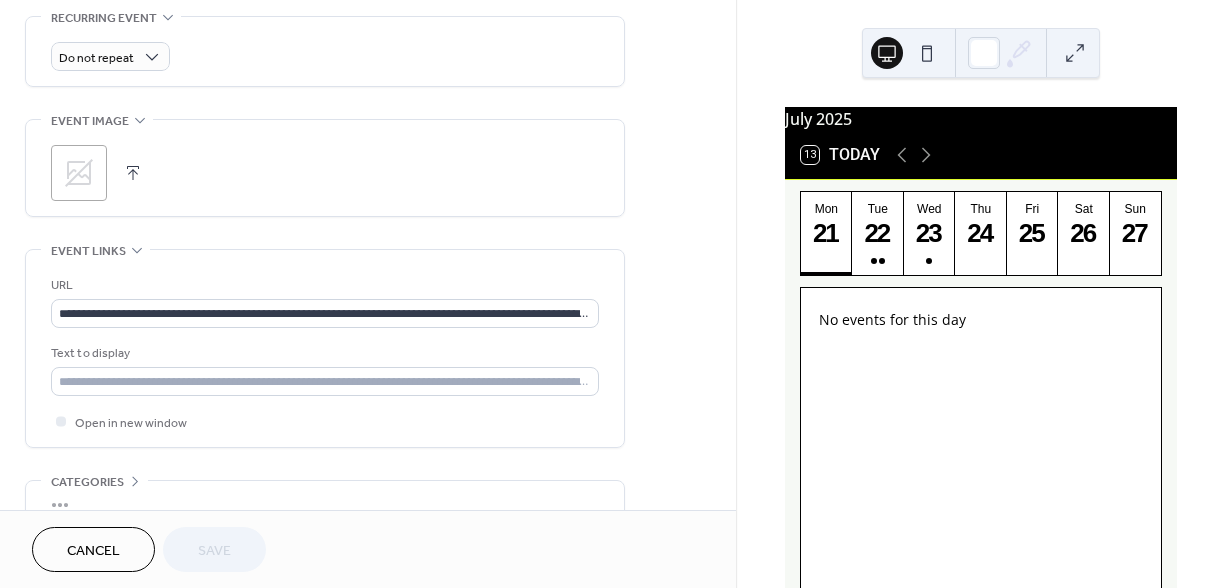 scroll, scrollTop: 705, scrollLeft: 0, axis: vertical 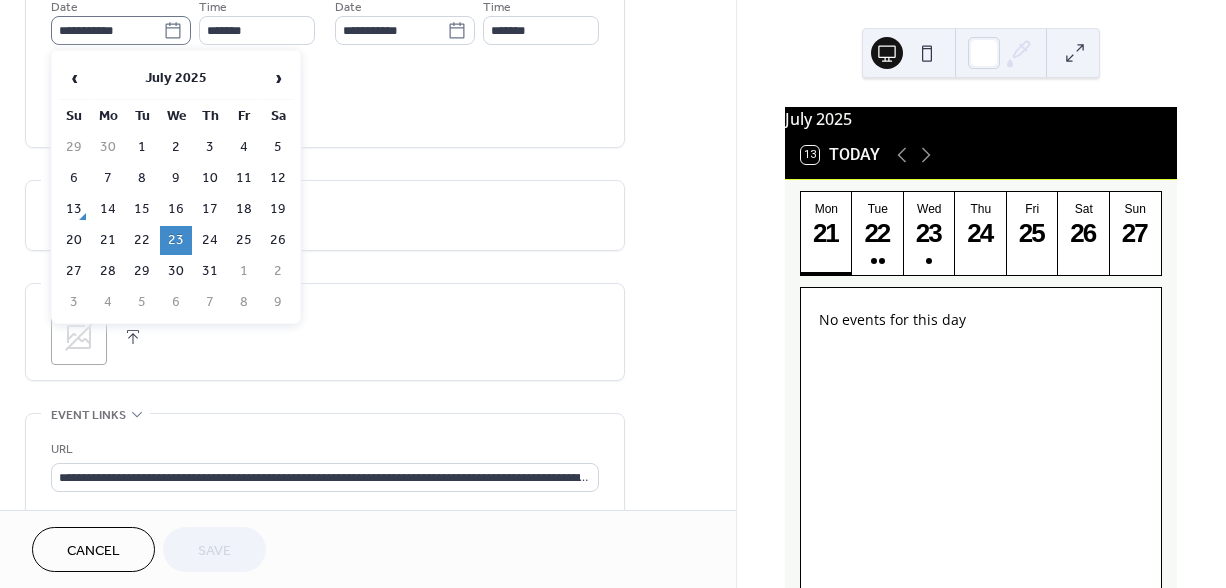 click 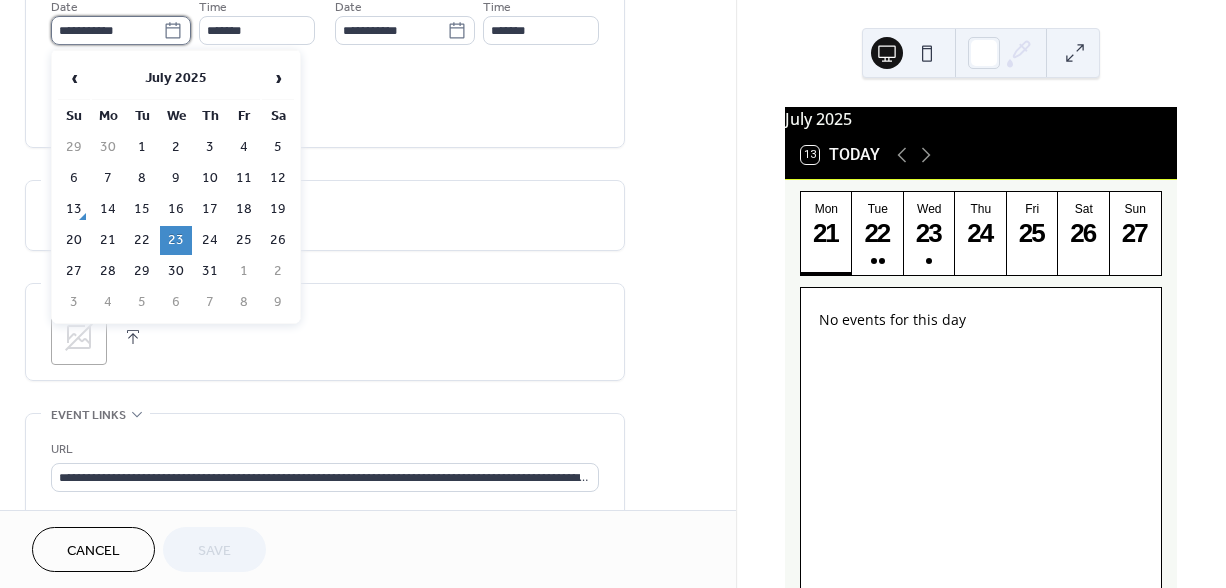 click on "**********" at bounding box center [107, 30] 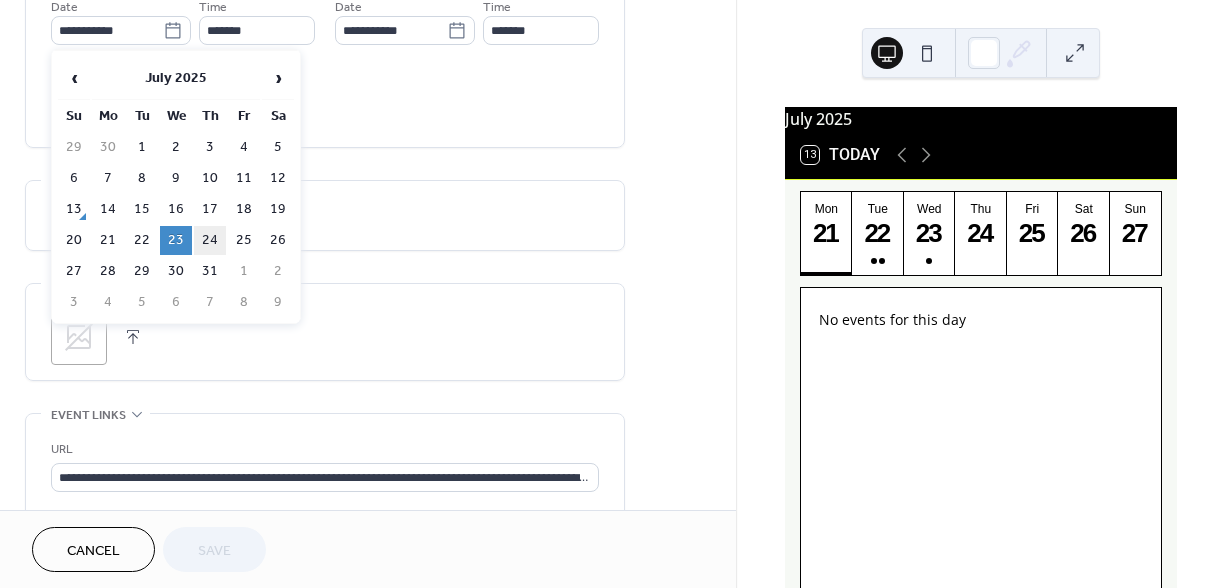 click on "24" at bounding box center [210, 240] 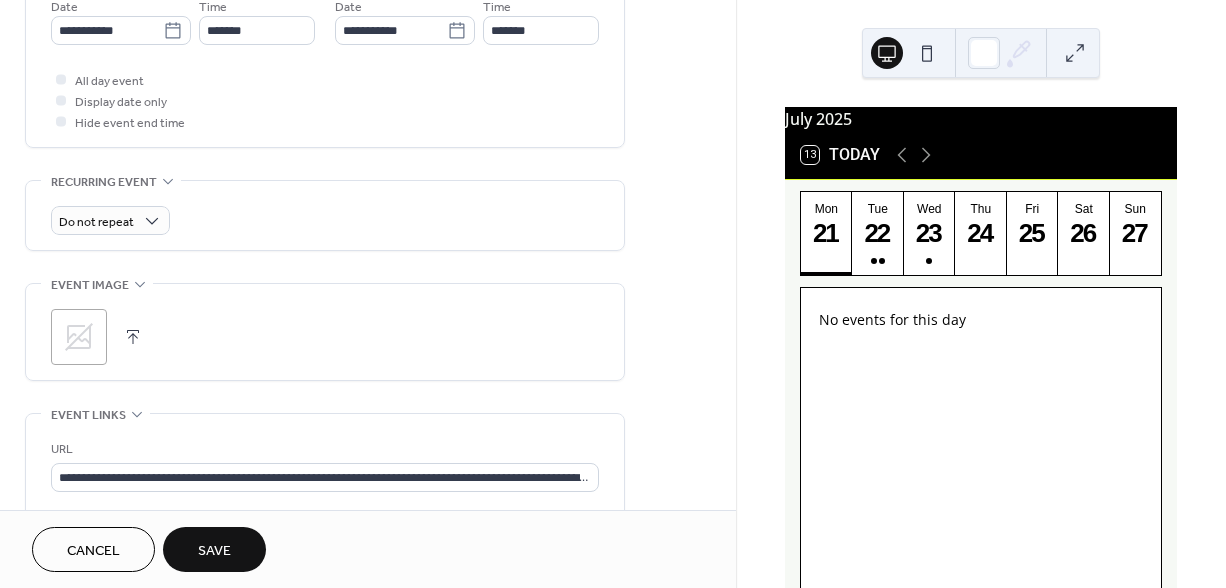 click on "Save" at bounding box center [214, 551] 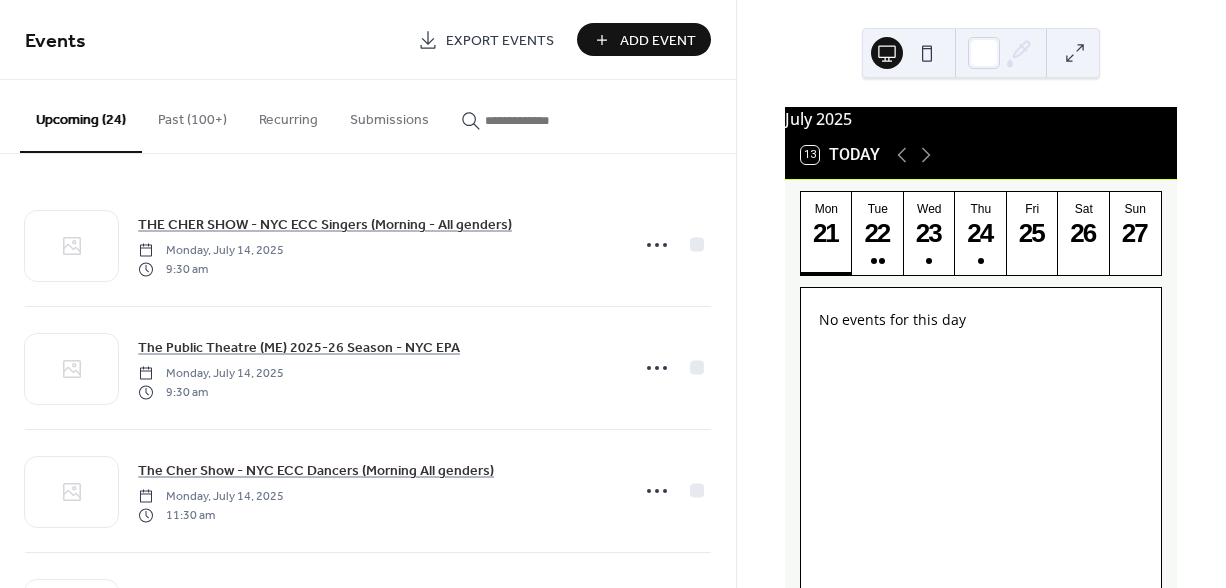 click on "Add Event" at bounding box center (658, 41) 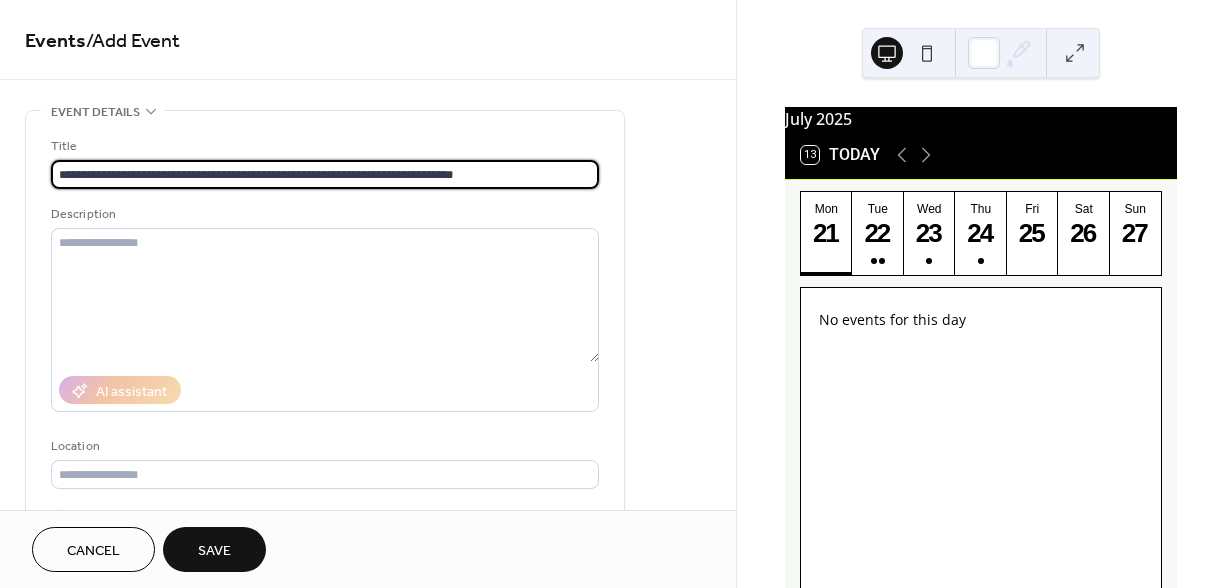click on "**********" at bounding box center (325, 174) 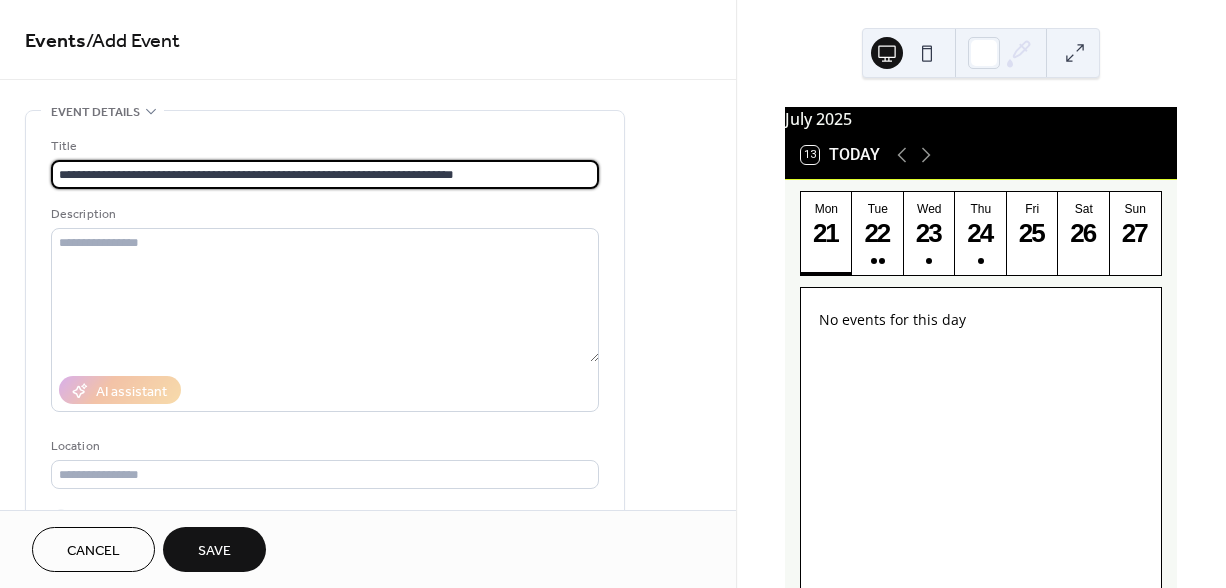 paste 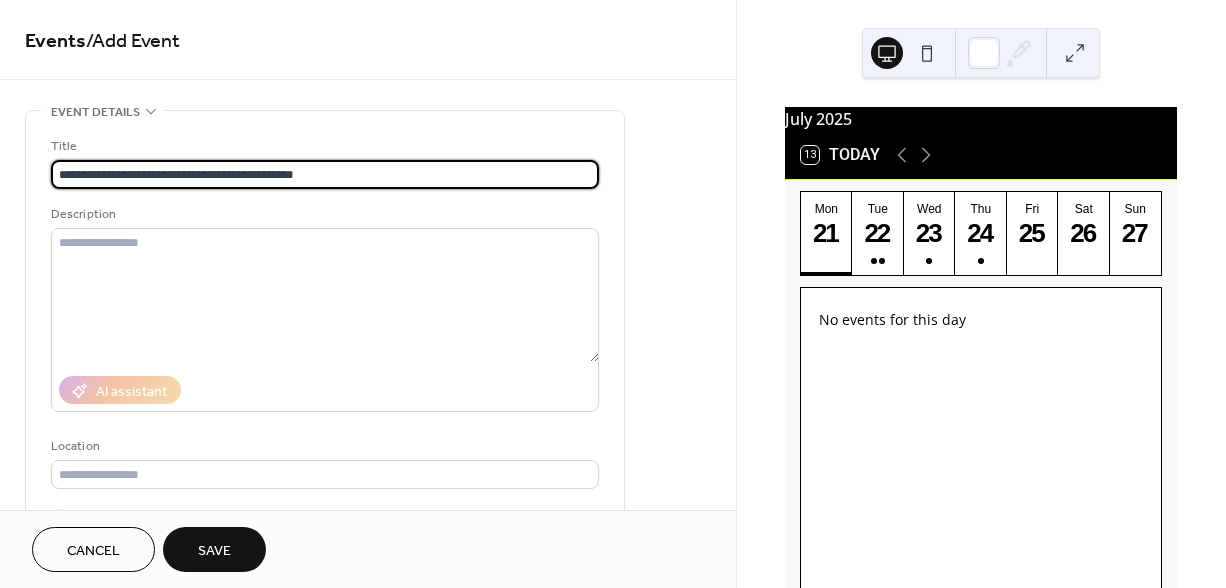 type on "**********" 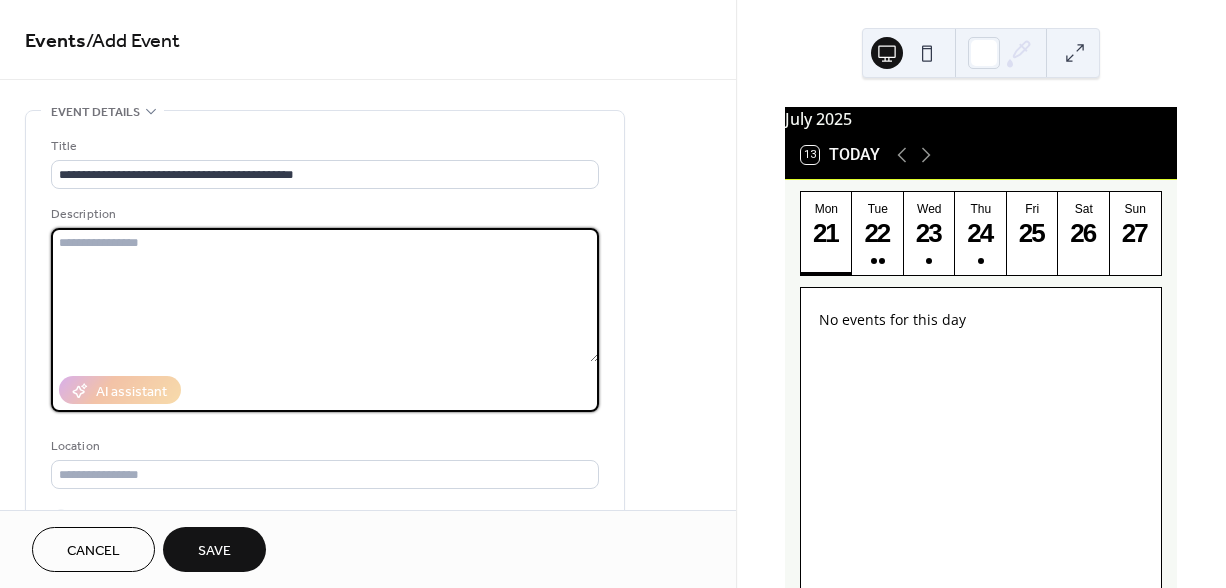 click at bounding box center [325, 295] 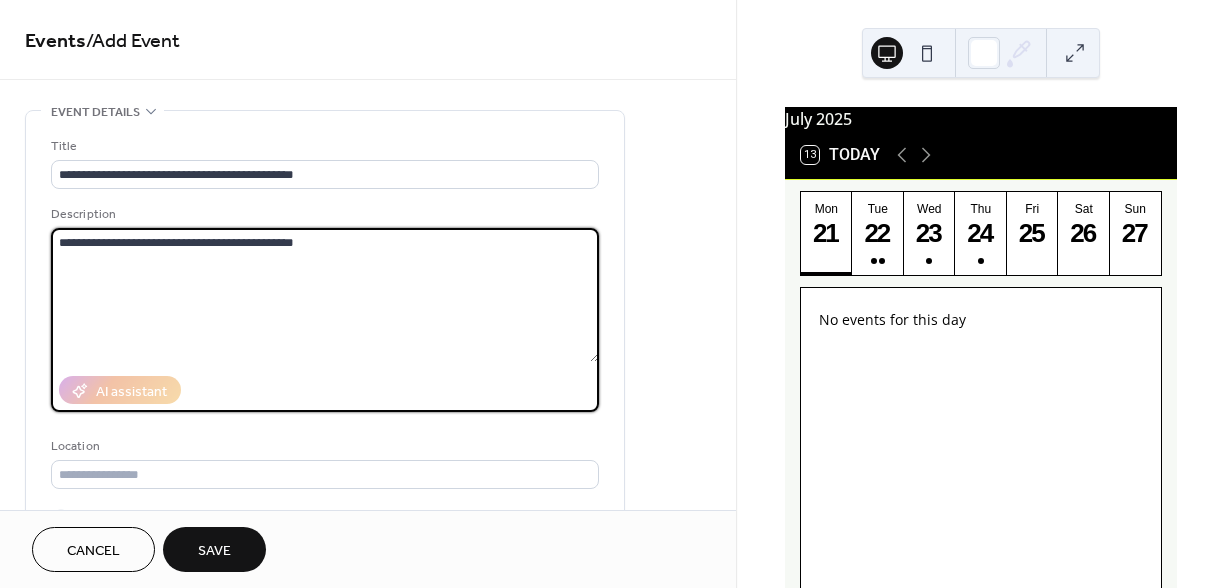 click on "**********" at bounding box center (325, 295) 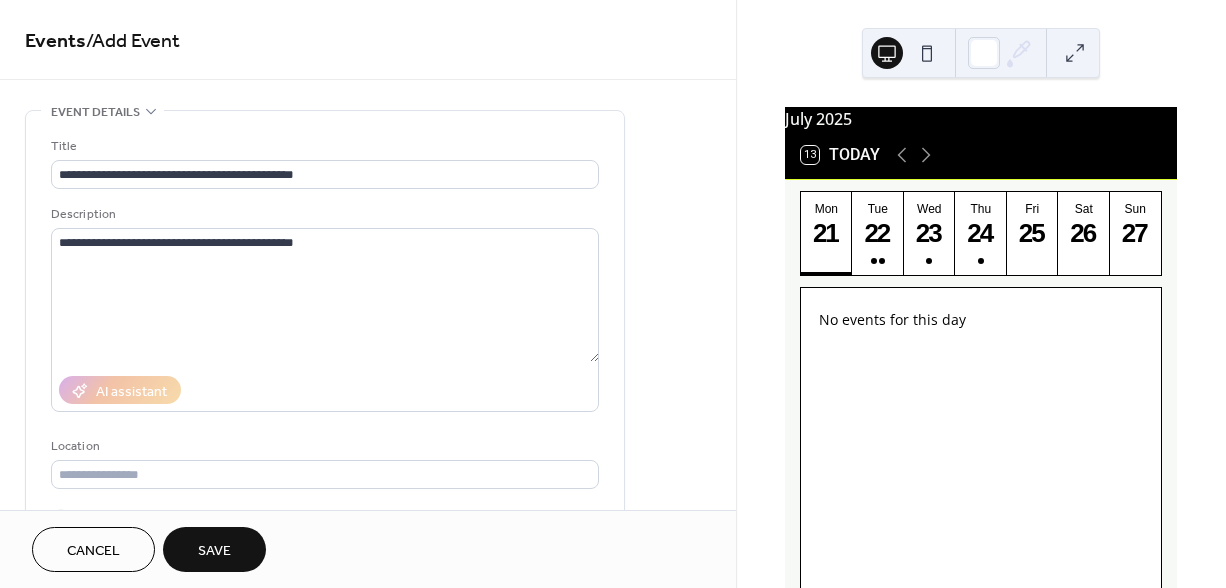 click on "**********" at bounding box center [325, 308] 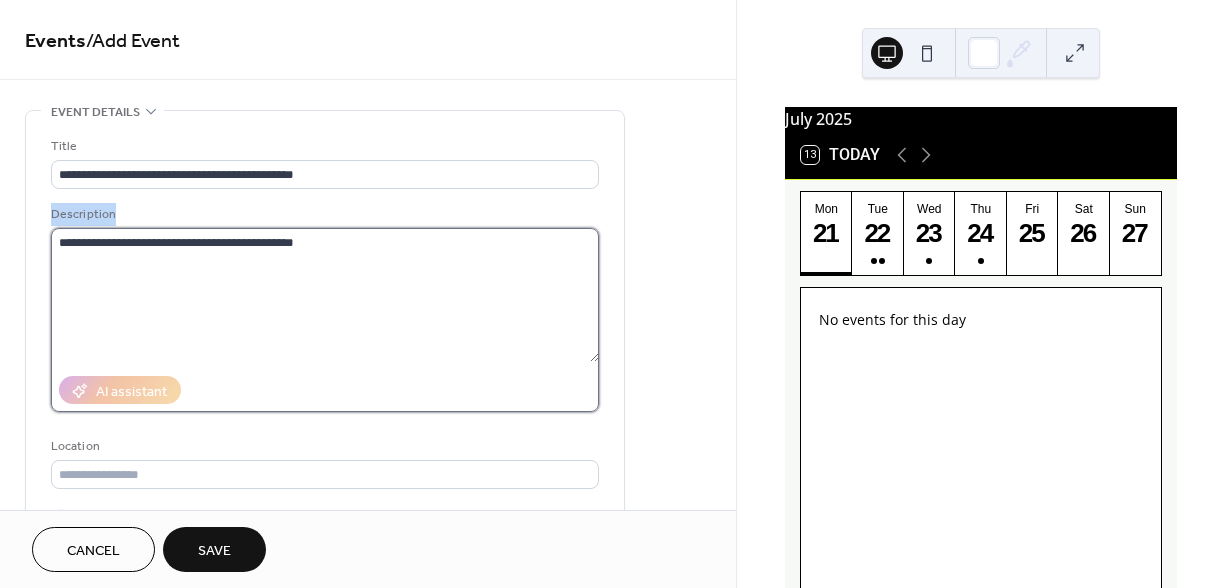 click on "**********" at bounding box center [325, 295] 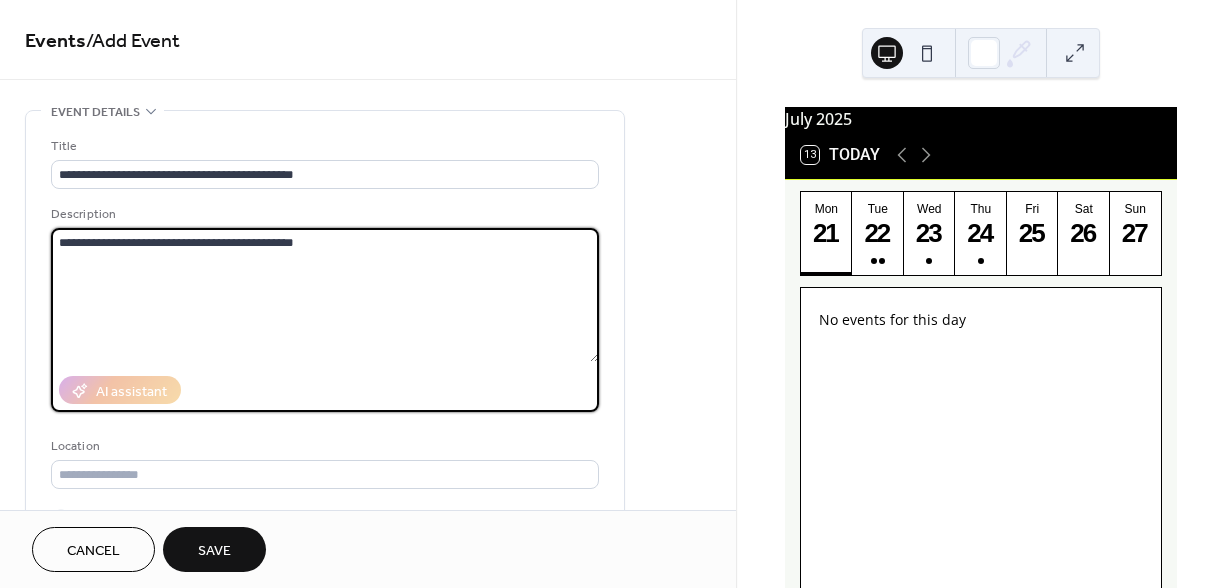 click on "**********" at bounding box center [325, 295] 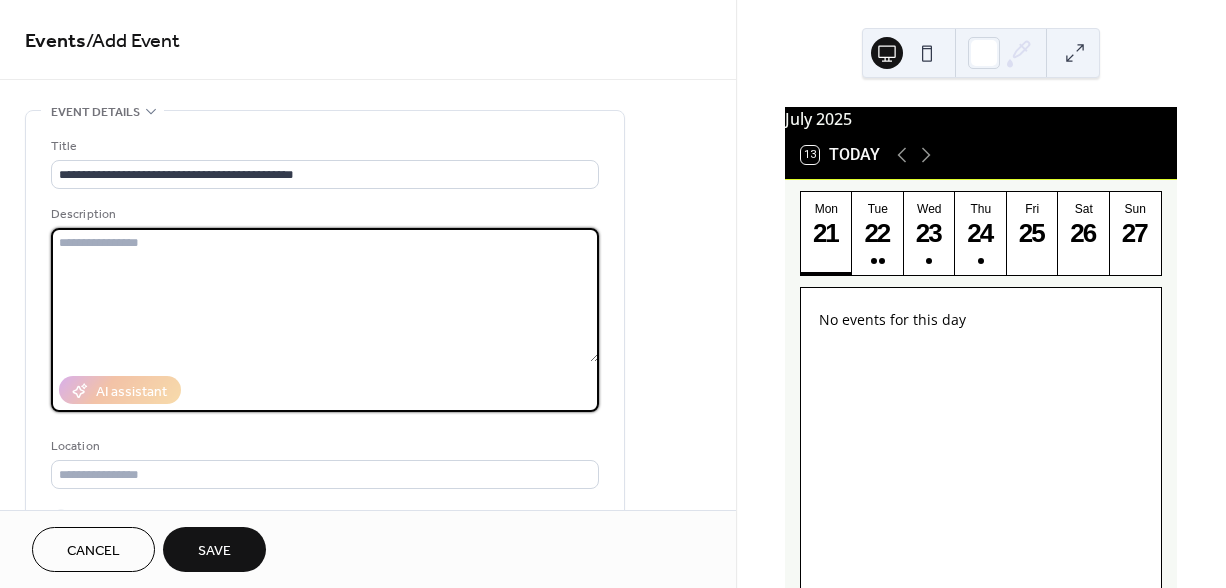 paste on "**********" 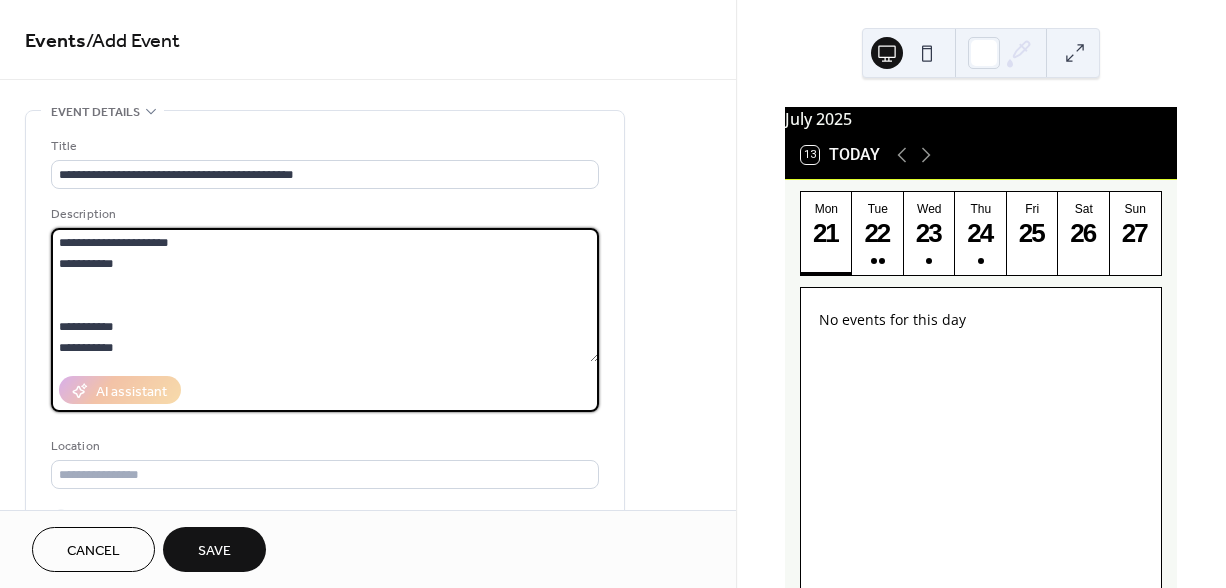 scroll, scrollTop: 5415, scrollLeft: 0, axis: vertical 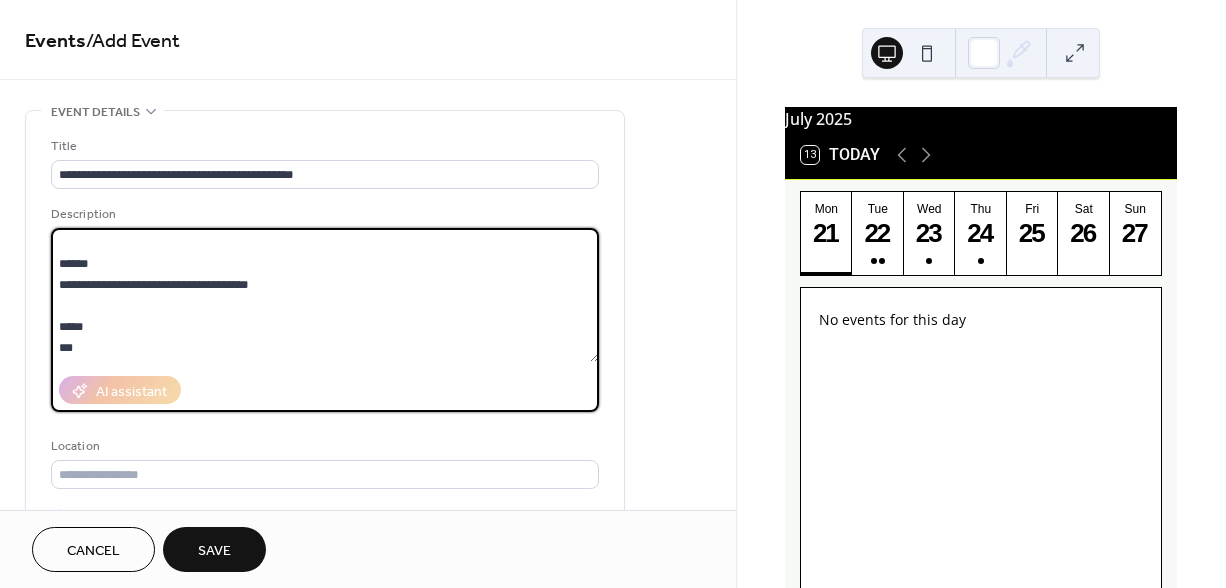 type on "**********" 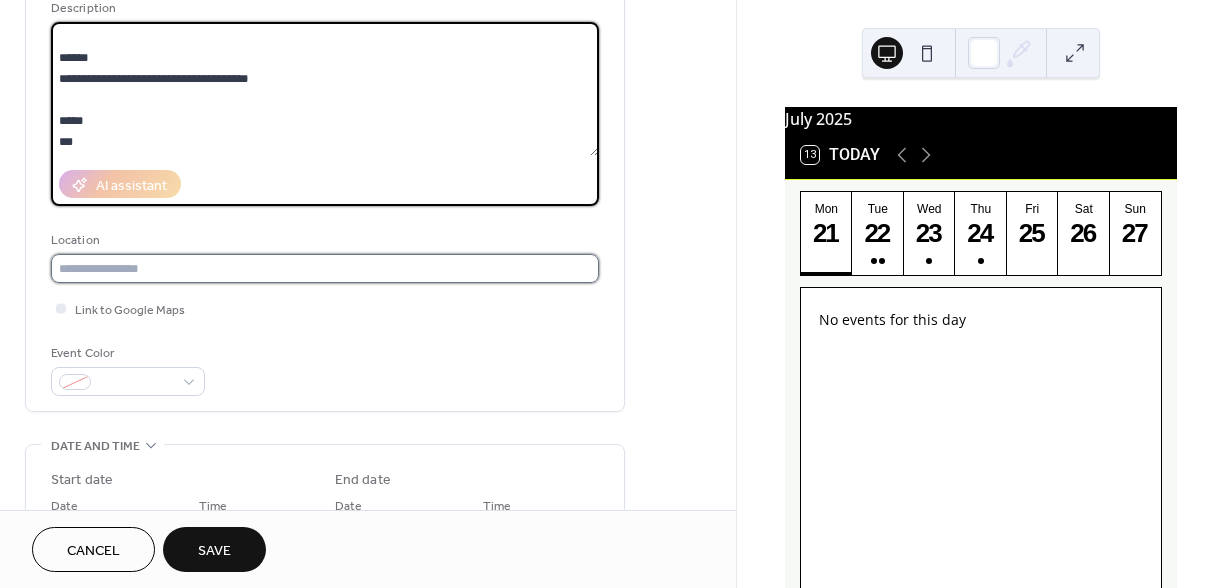 click at bounding box center [325, 268] 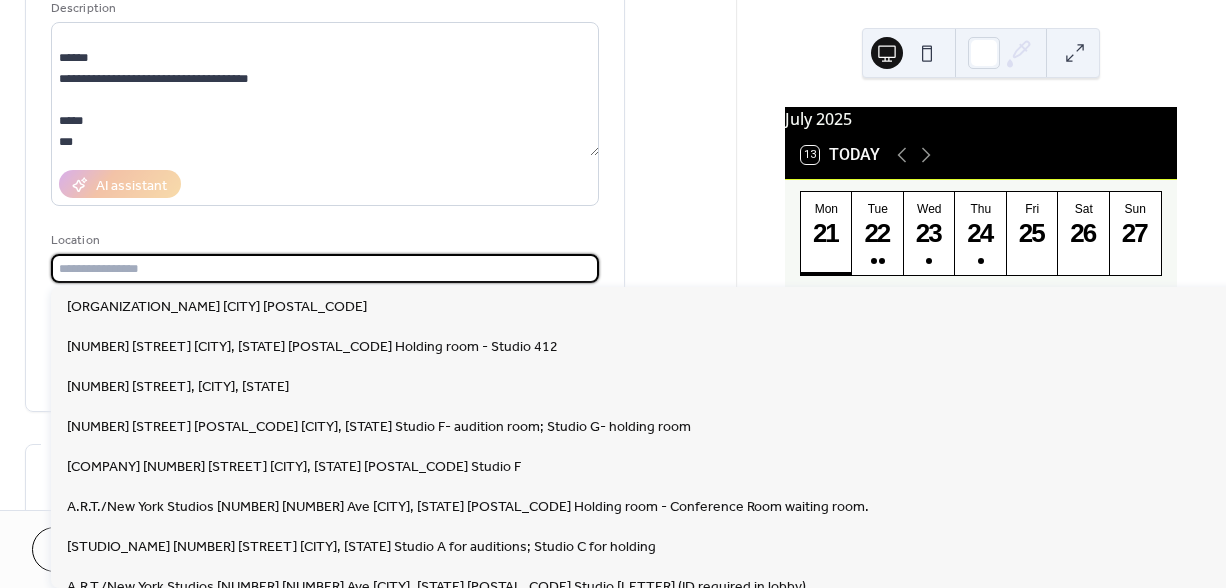 paste on "**********" 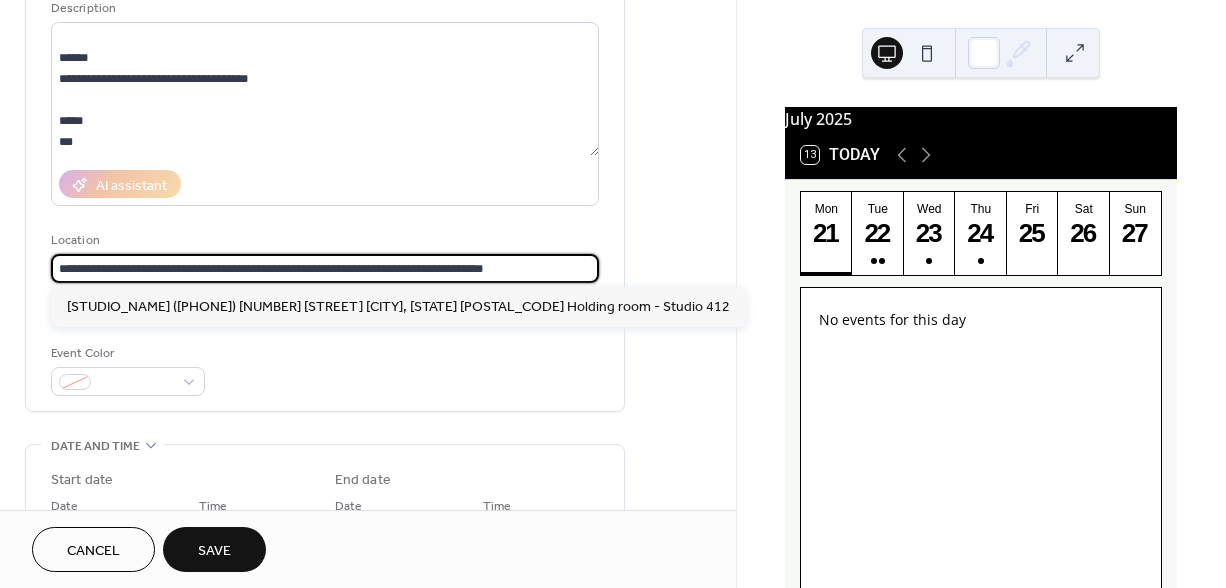 type on "**********" 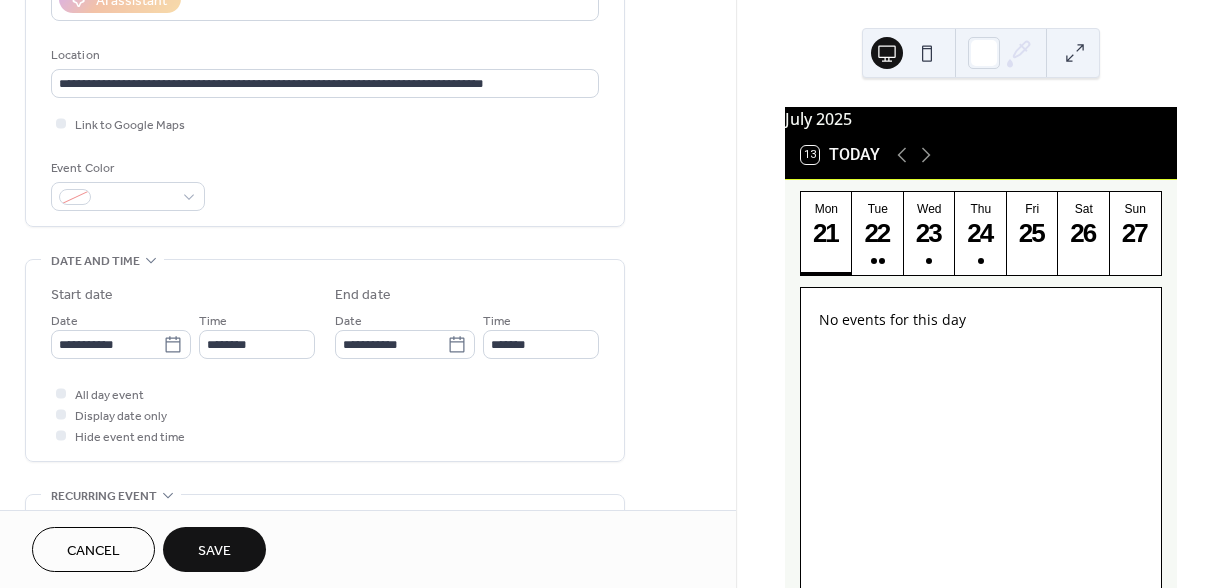 scroll, scrollTop: 460, scrollLeft: 0, axis: vertical 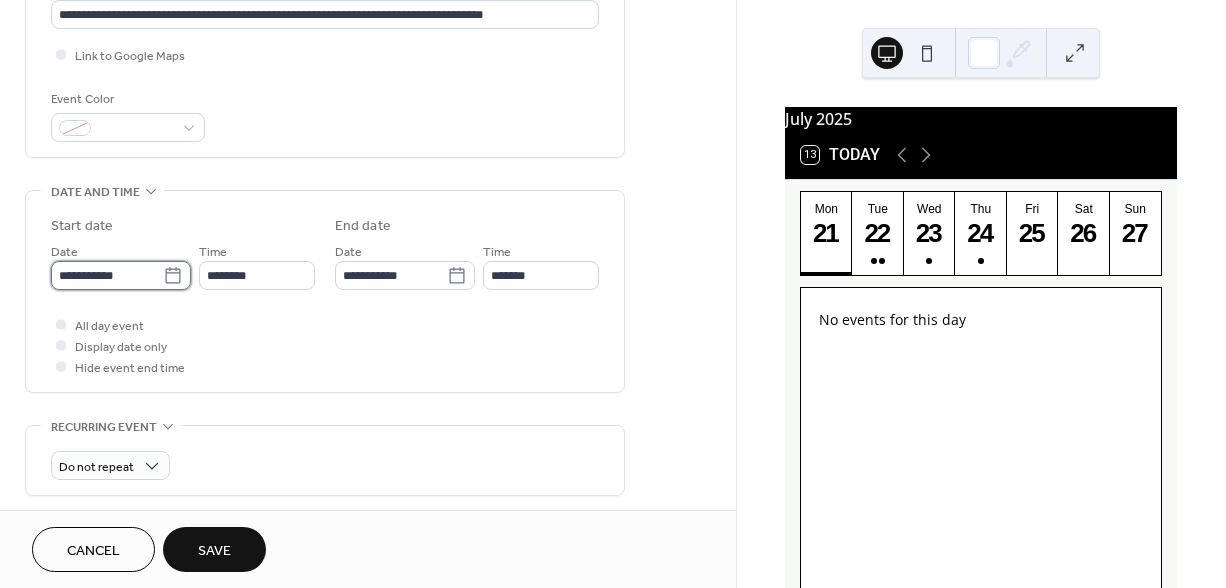 click on "**********" at bounding box center [107, 275] 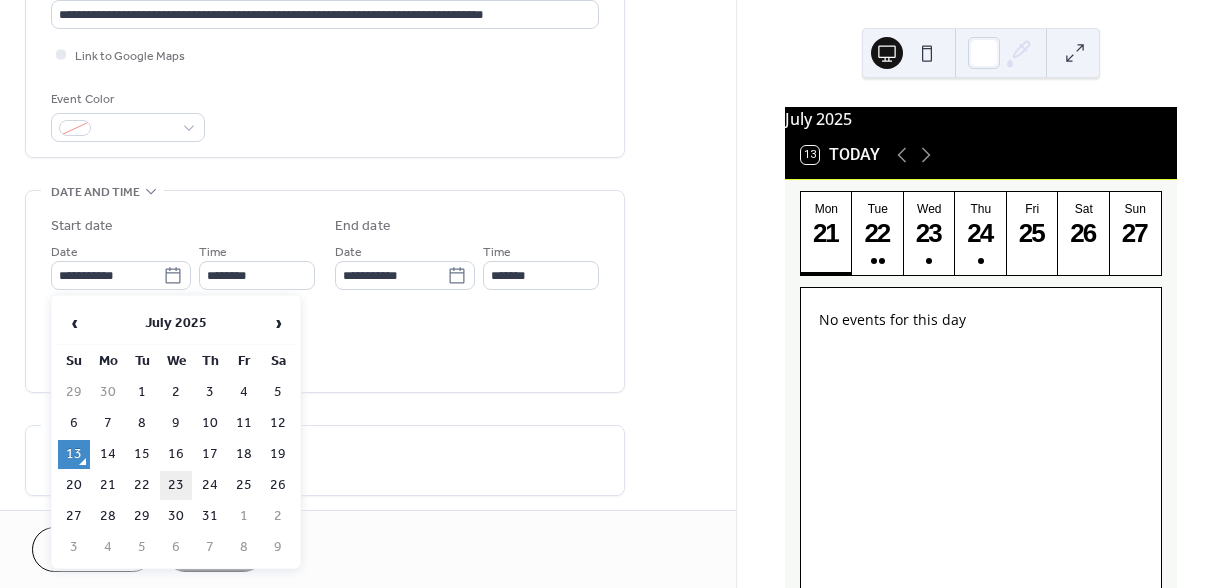 click on "23" at bounding box center (176, 485) 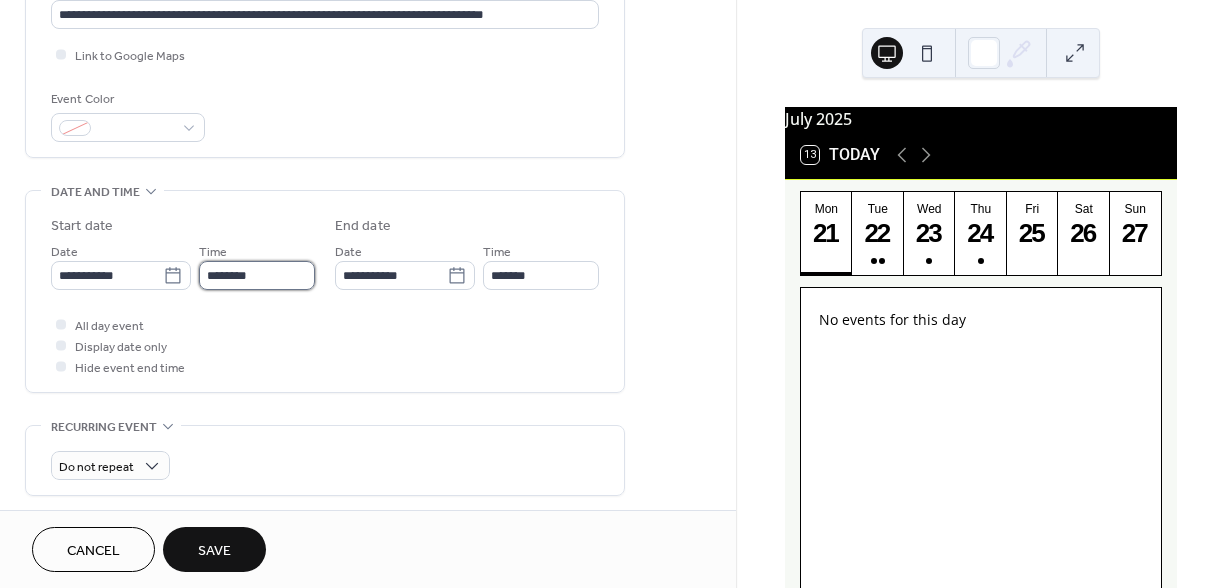 click on "********" at bounding box center [257, 275] 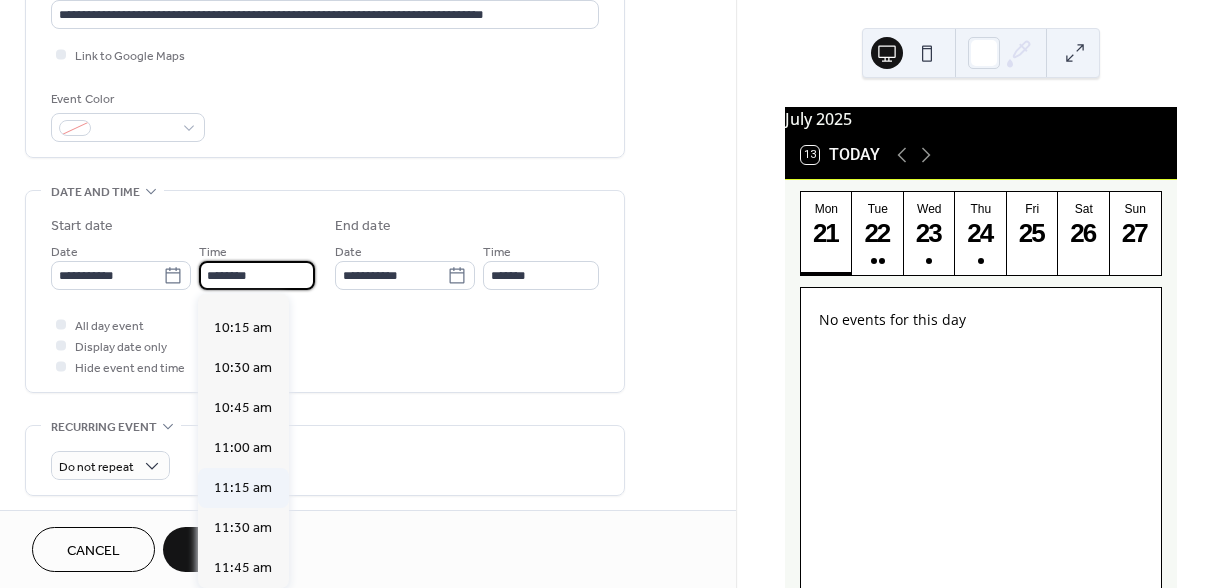 scroll, scrollTop: 1588, scrollLeft: 0, axis: vertical 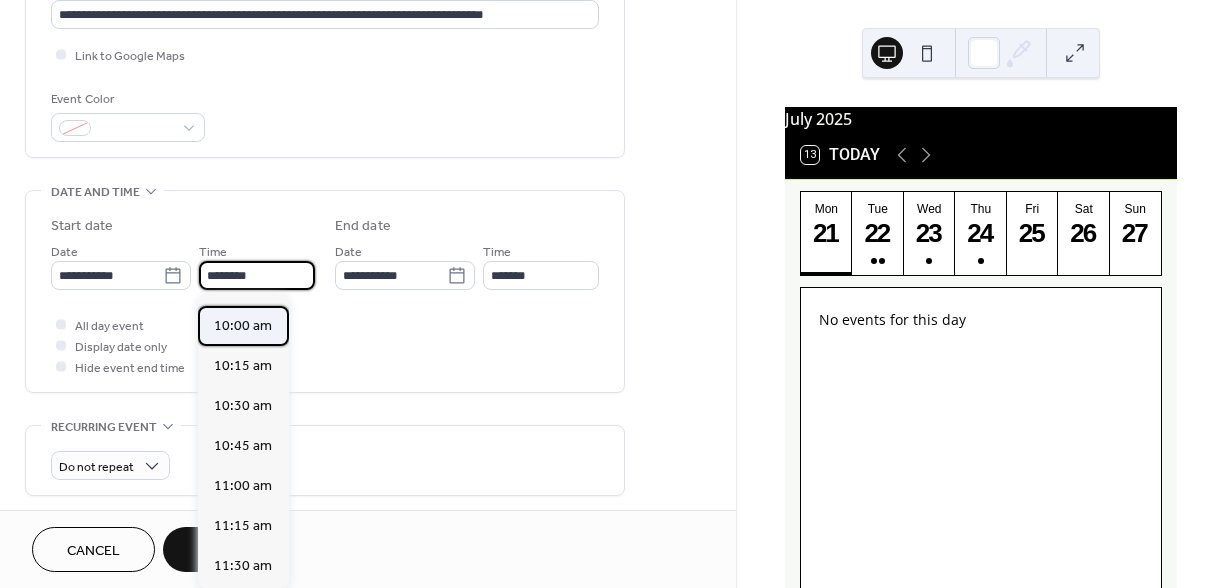 click on "10:00 am" at bounding box center [243, 326] 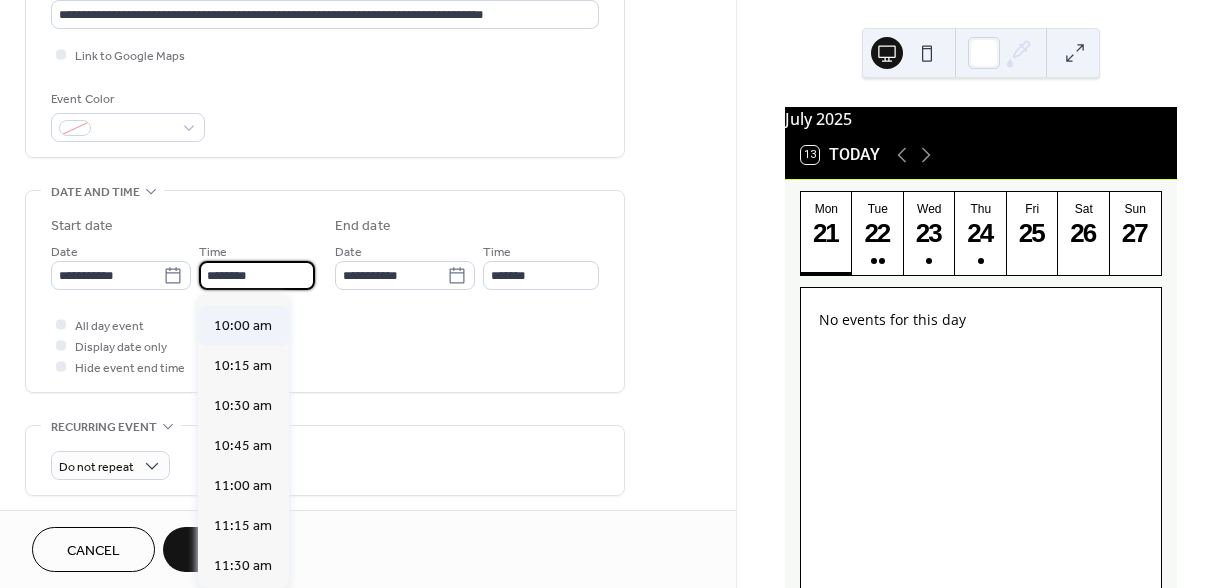 type on "********" 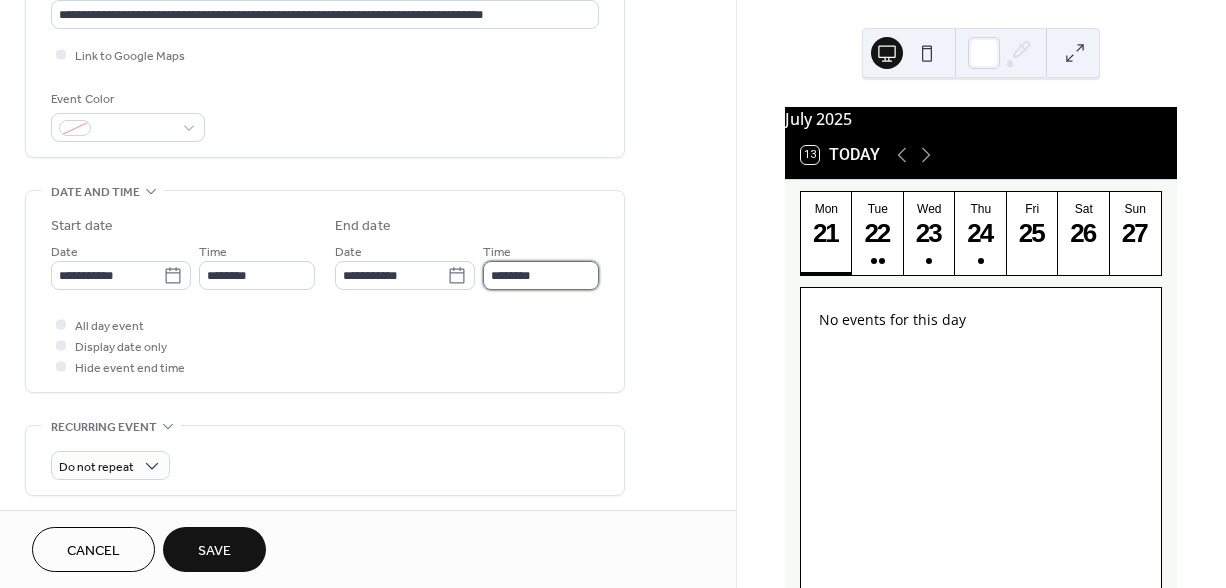 click on "********" at bounding box center [541, 275] 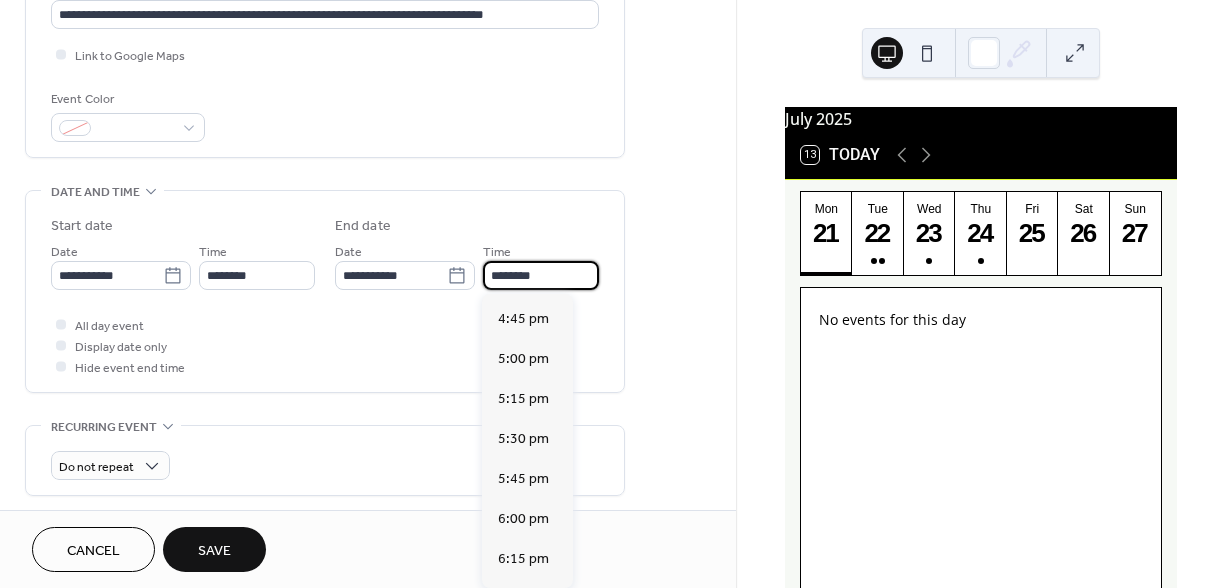 scroll, scrollTop: 1152, scrollLeft: 0, axis: vertical 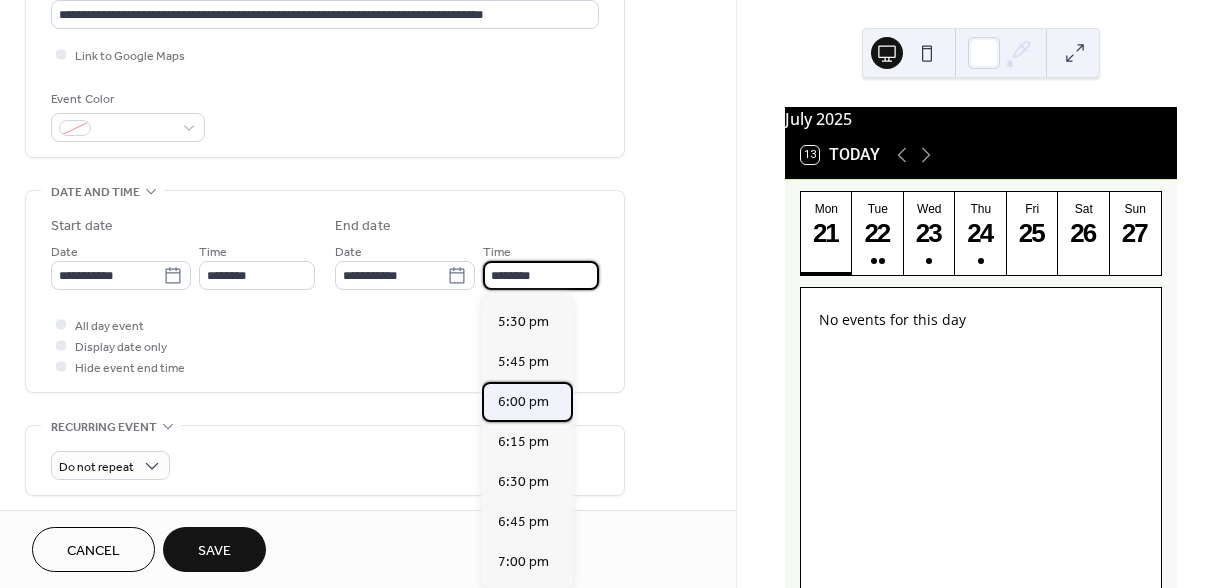 click on "6:00 pm" at bounding box center (523, 402) 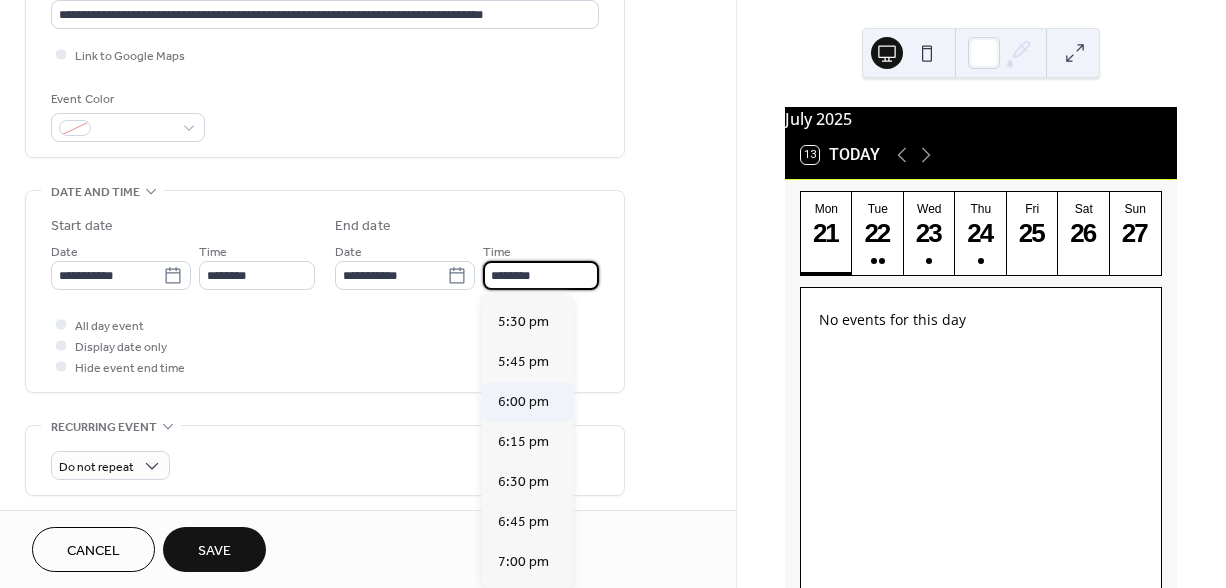 type on "*******" 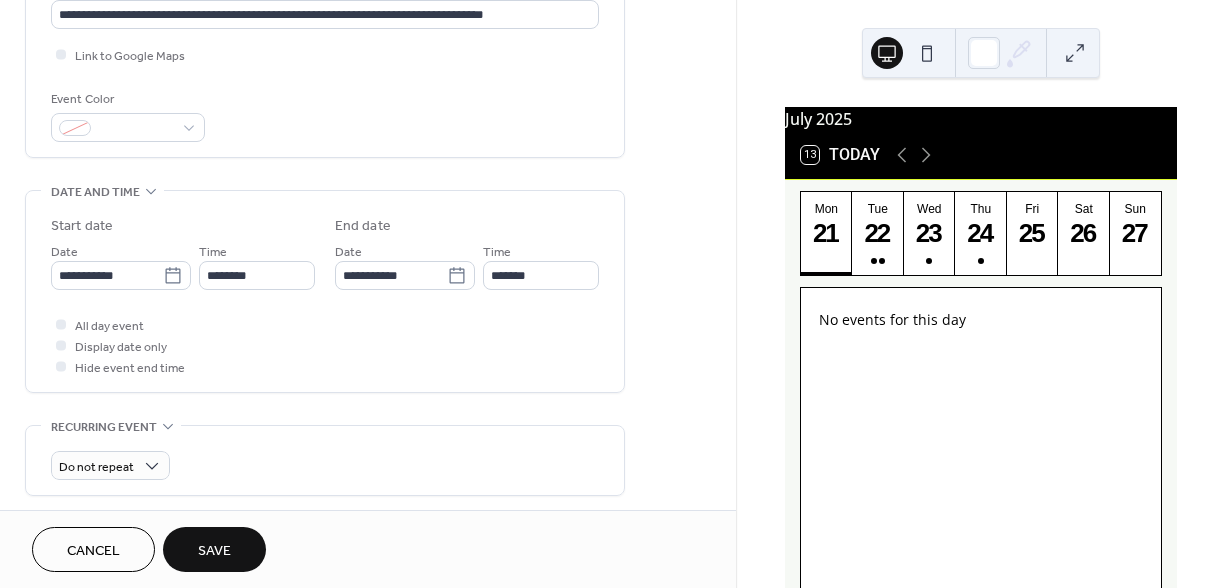 click on "**********" at bounding box center [325, 327] 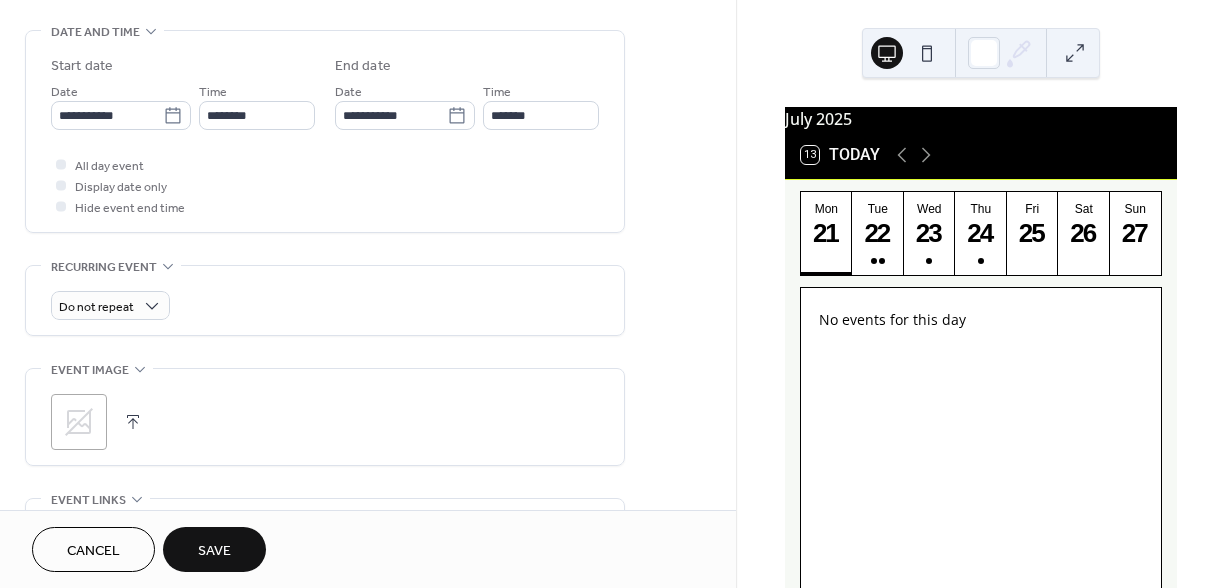 scroll, scrollTop: 810, scrollLeft: 0, axis: vertical 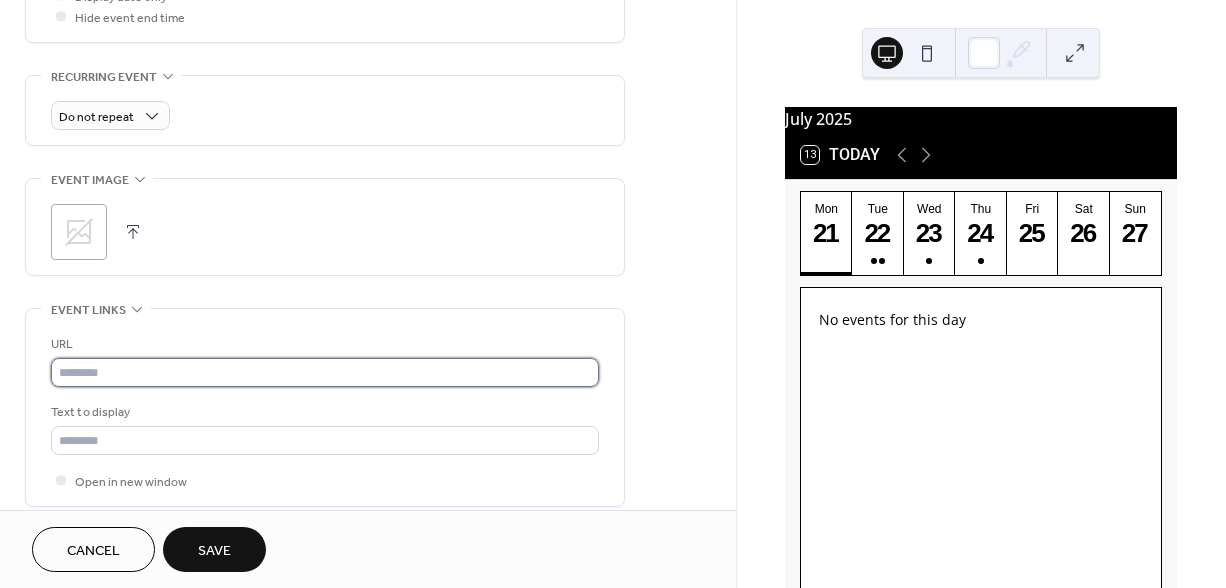 click at bounding box center (325, 372) 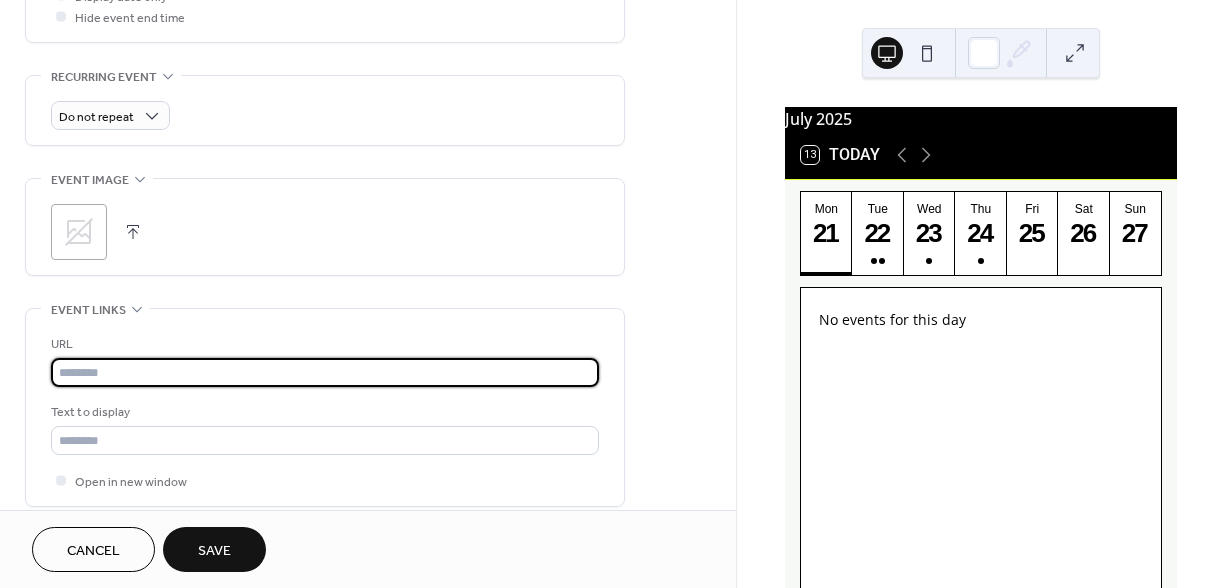 paste on "**********" 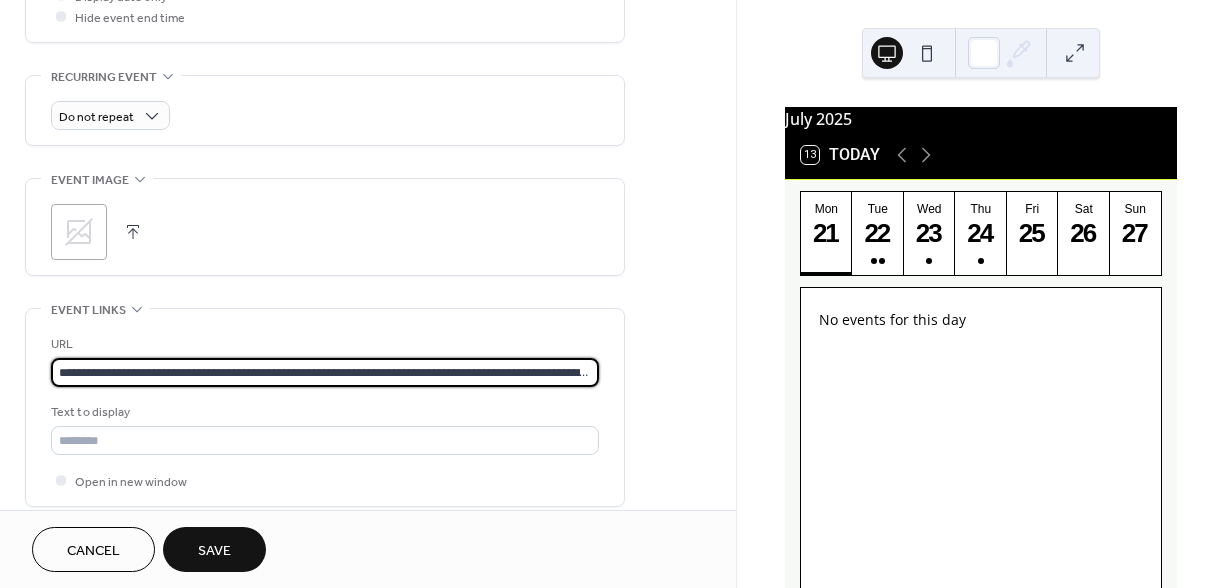 scroll, scrollTop: 0, scrollLeft: 150, axis: horizontal 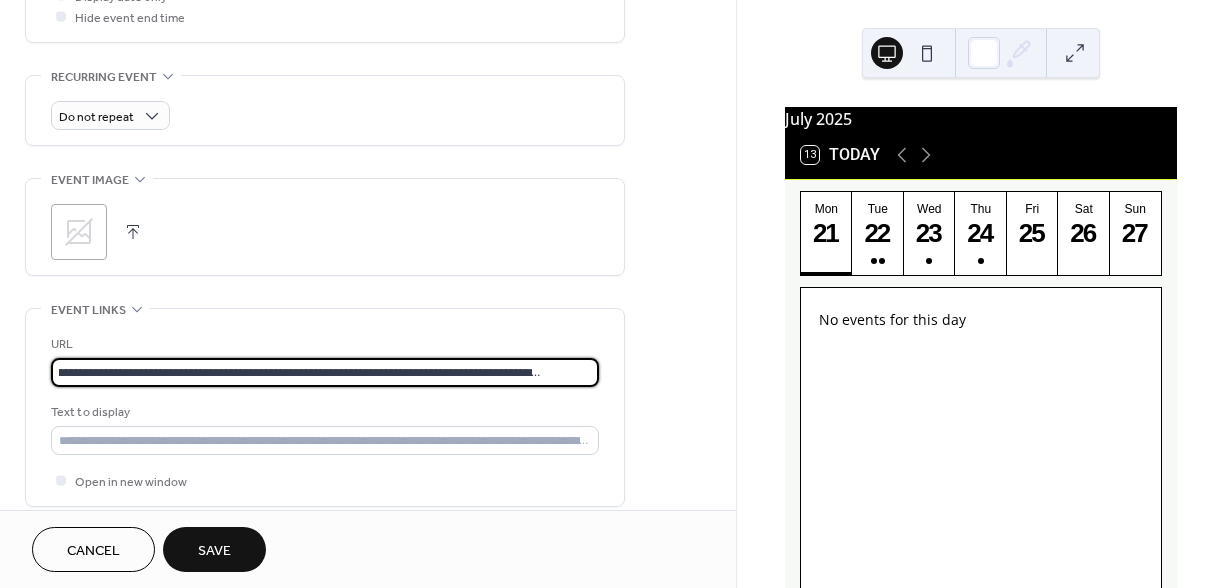 type on "**********" 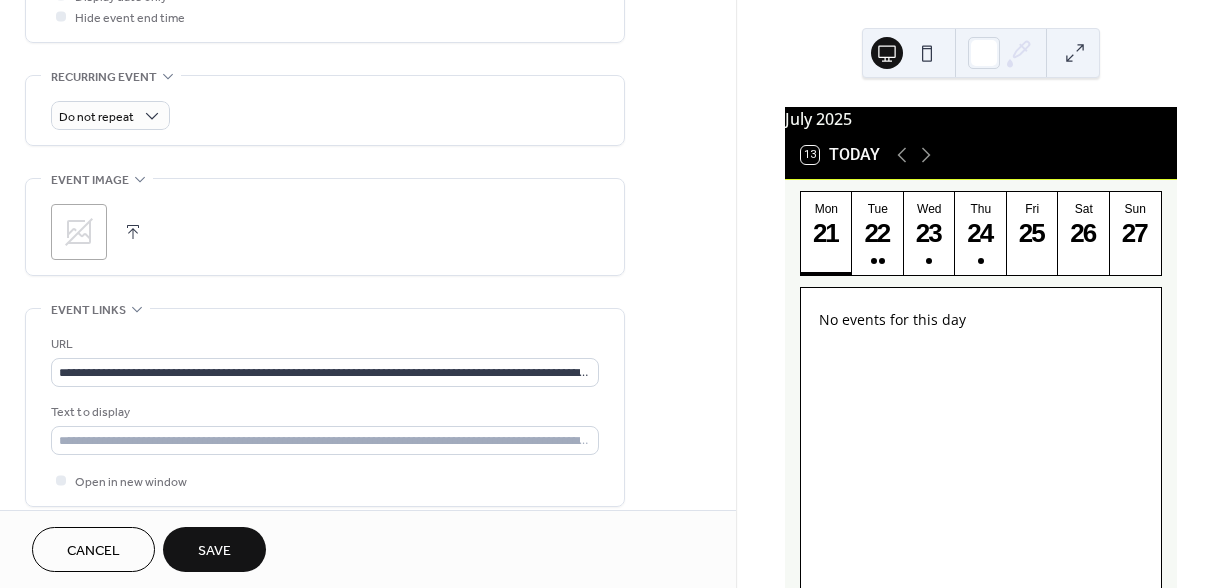 click on "Save" at bounding box center [214, 551] 